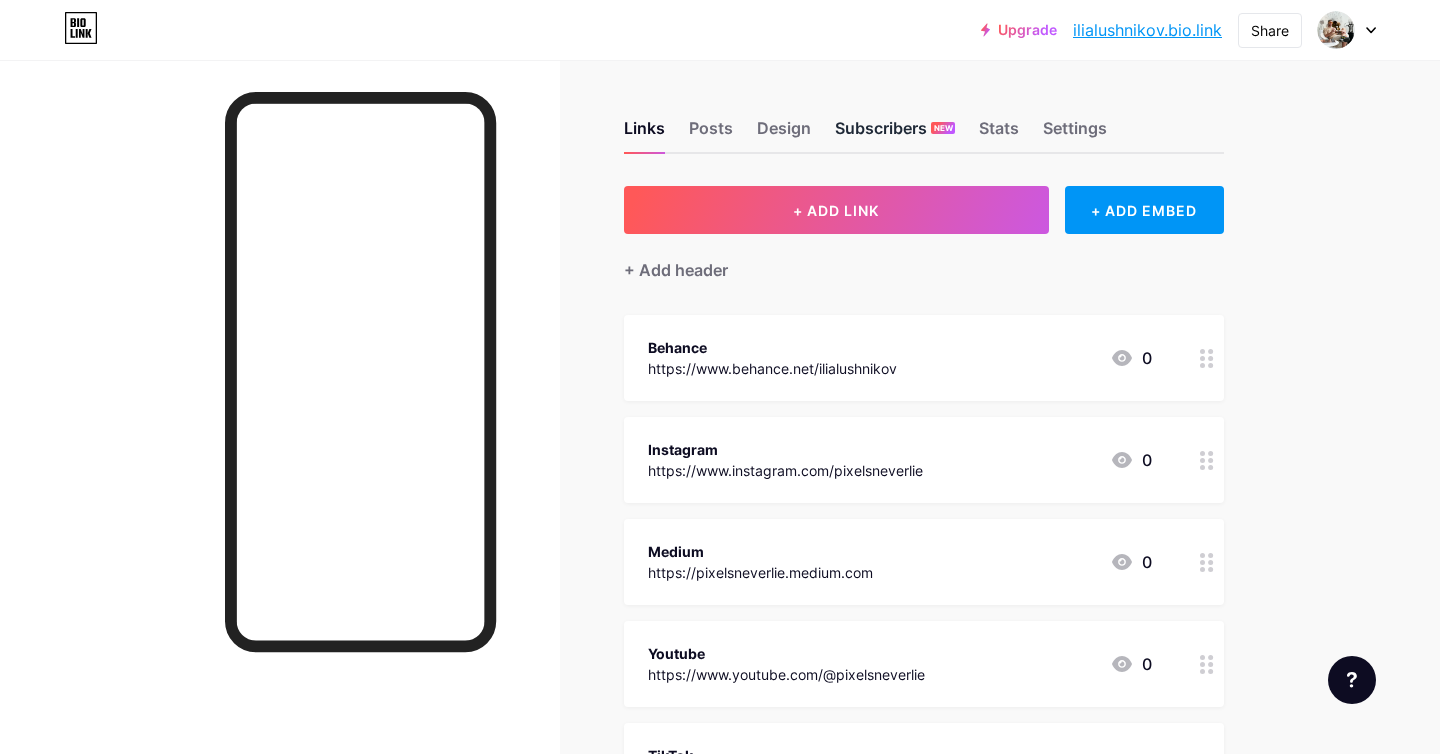 scroll, scrollTop: 0, scrollLeft: 0, axis: both 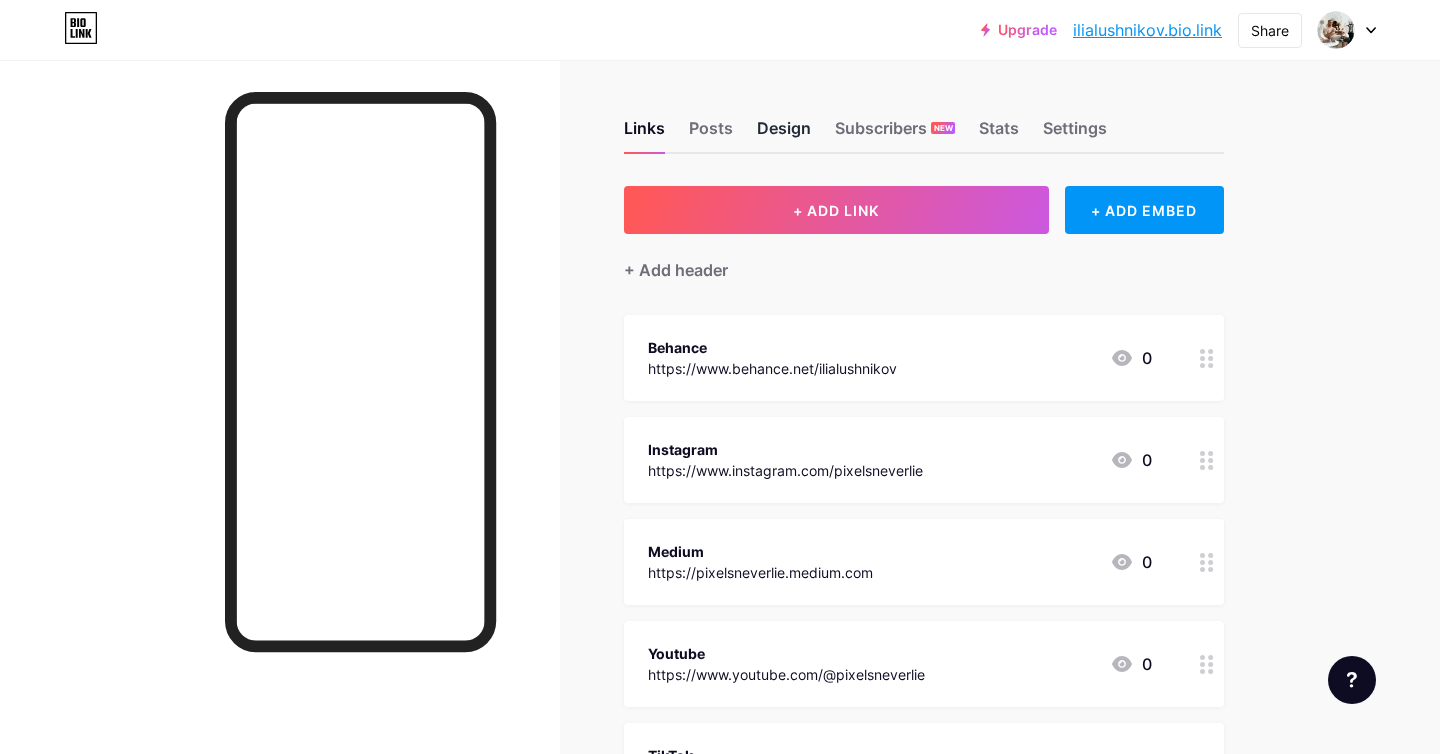 click on "Design" at bounding box center (784, 134) 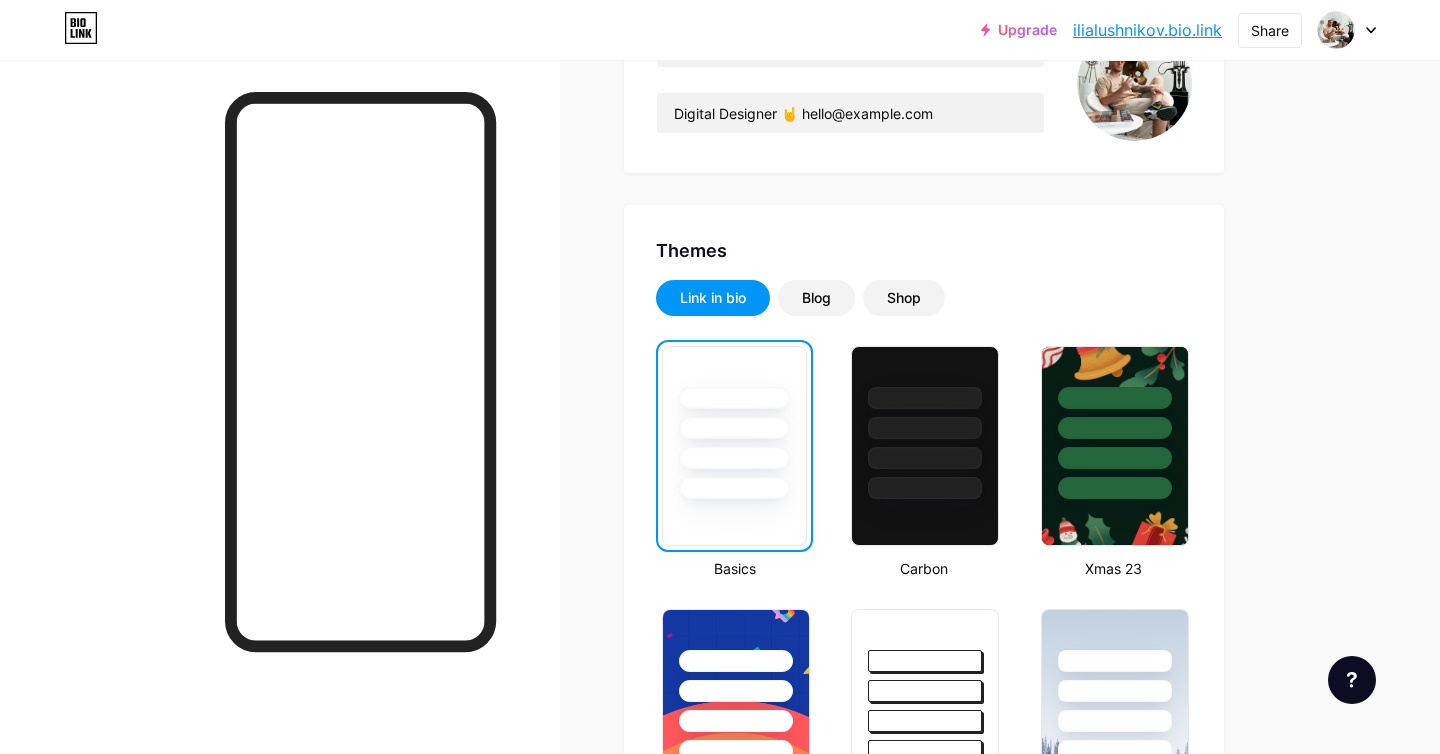 scroll, scrollTop: 360, scrollLeft: 0, axis: vertical 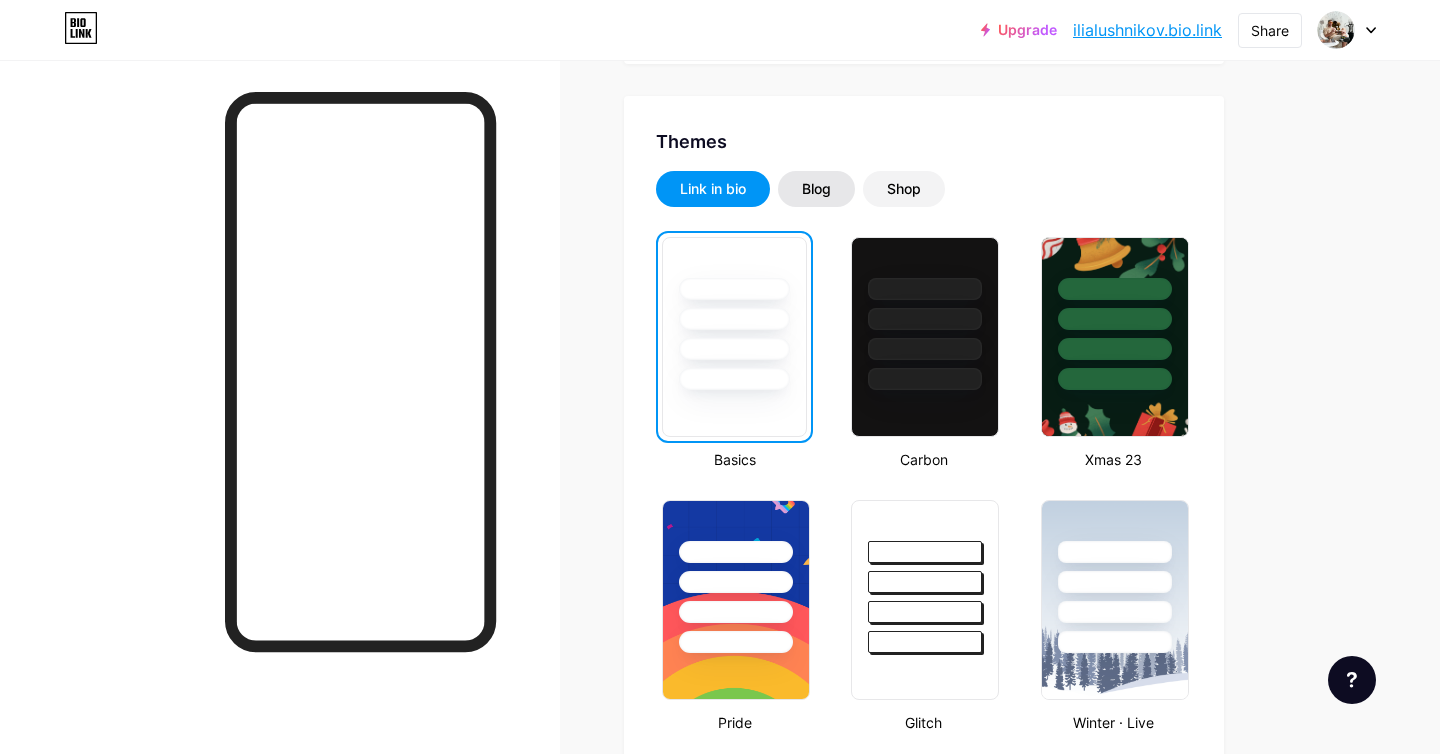 click on "Blog" at bounding box center [816, 189] 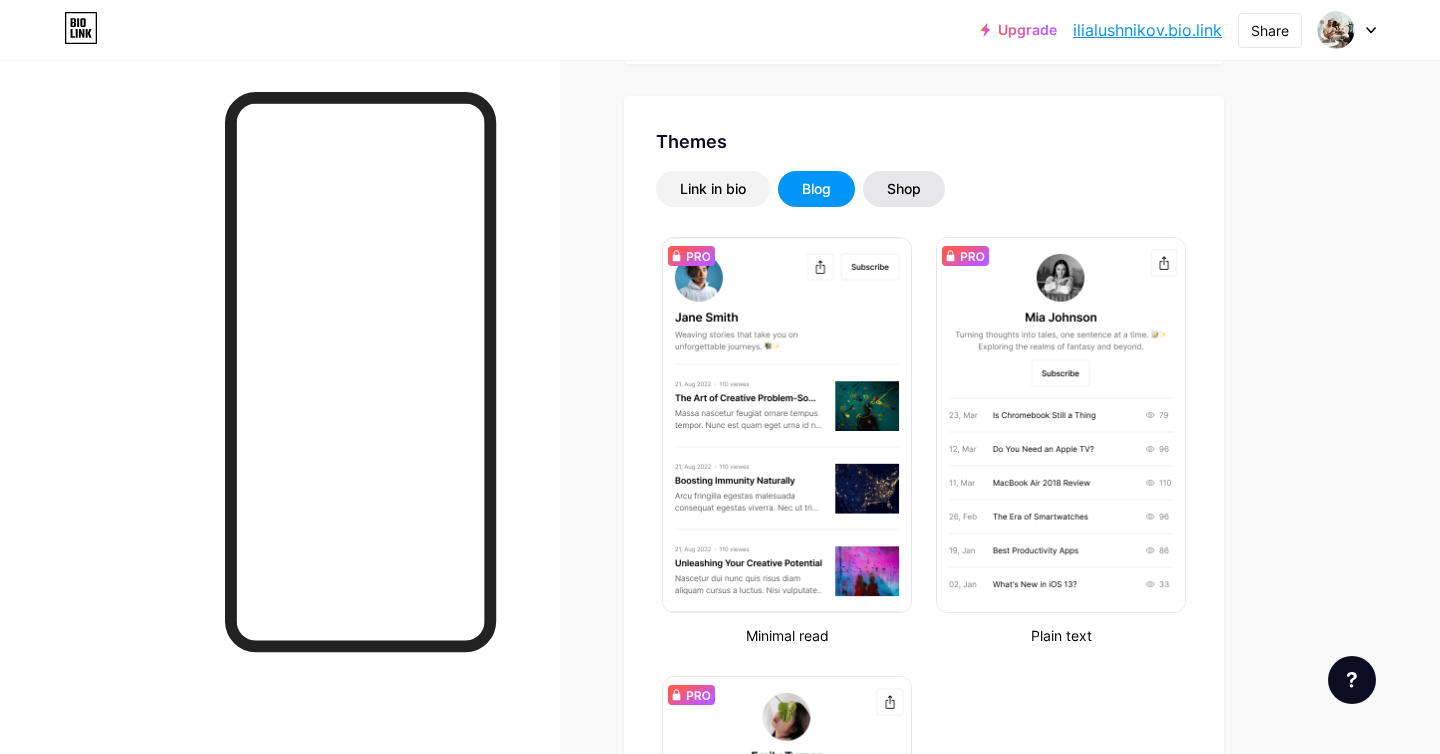 click on "Shop" at bounding box center (904, 189) 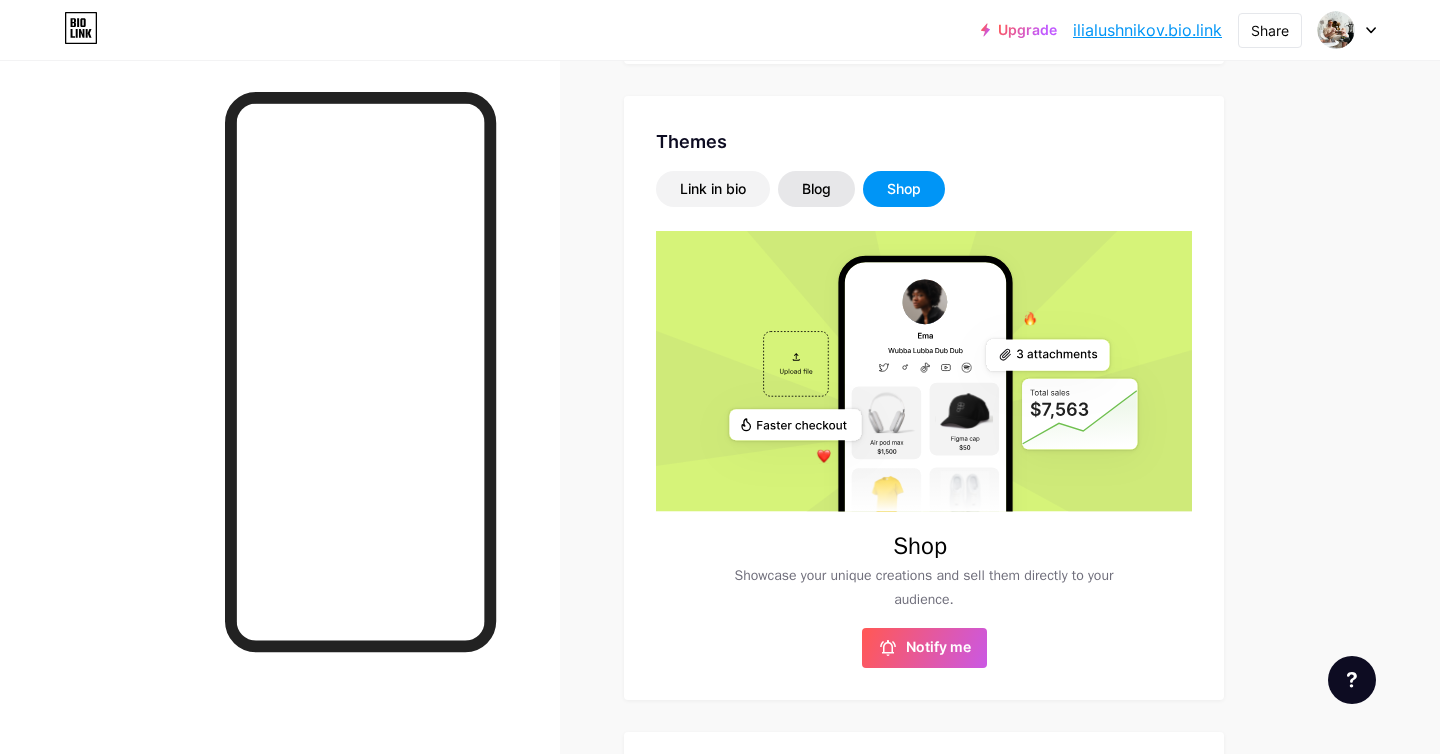 click on "Blog" at bounding box center [816, 189] 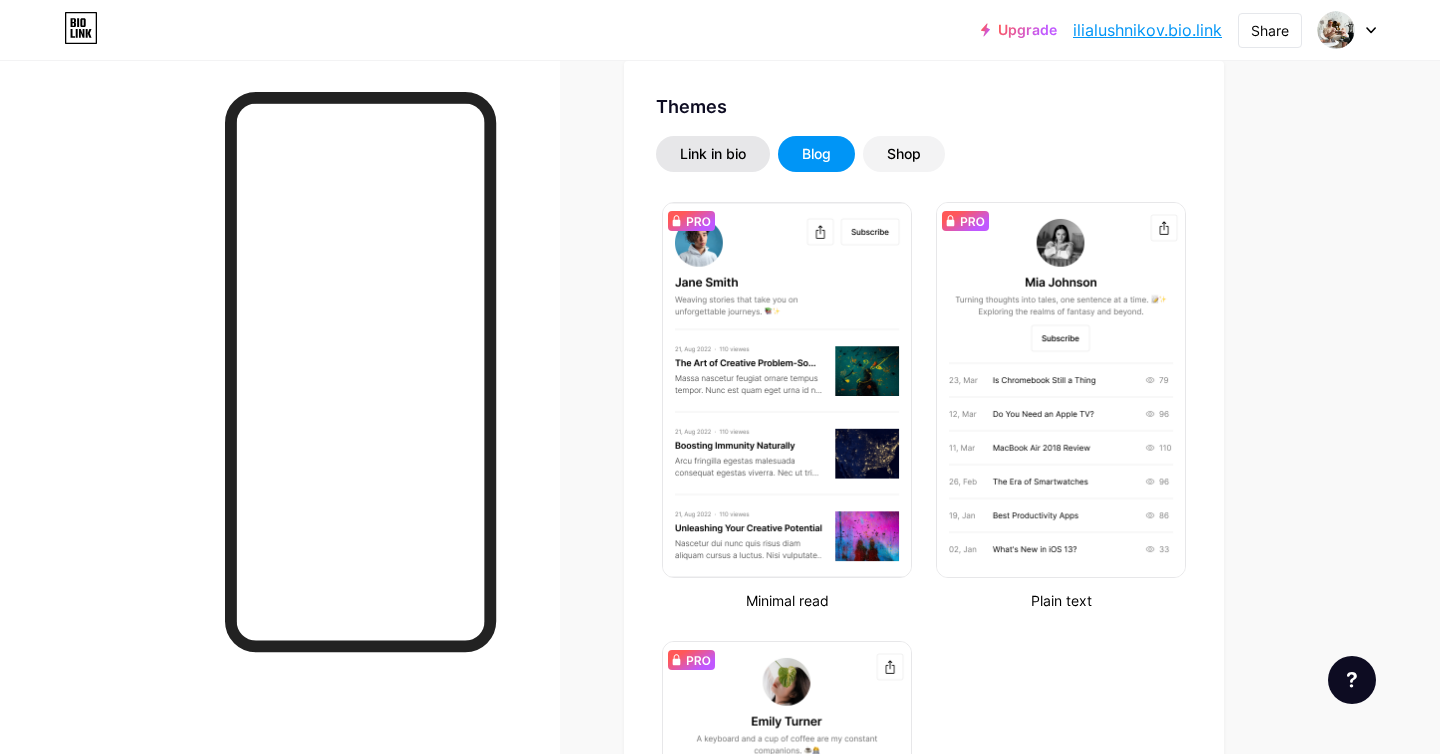 scroll, scrollTop: 276, scrollLeft: 0, axis: vertical 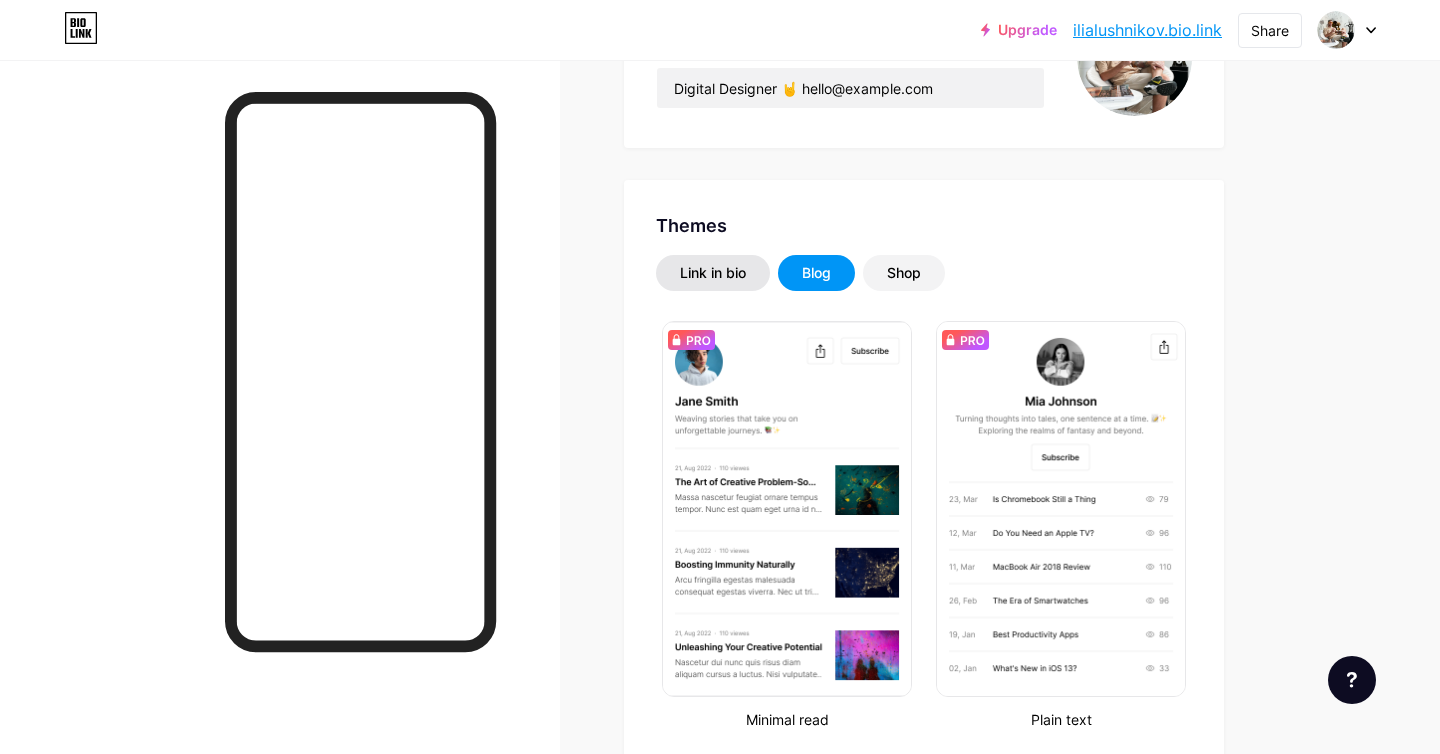 click on "Link in bio" at bounding box center [713, 273] 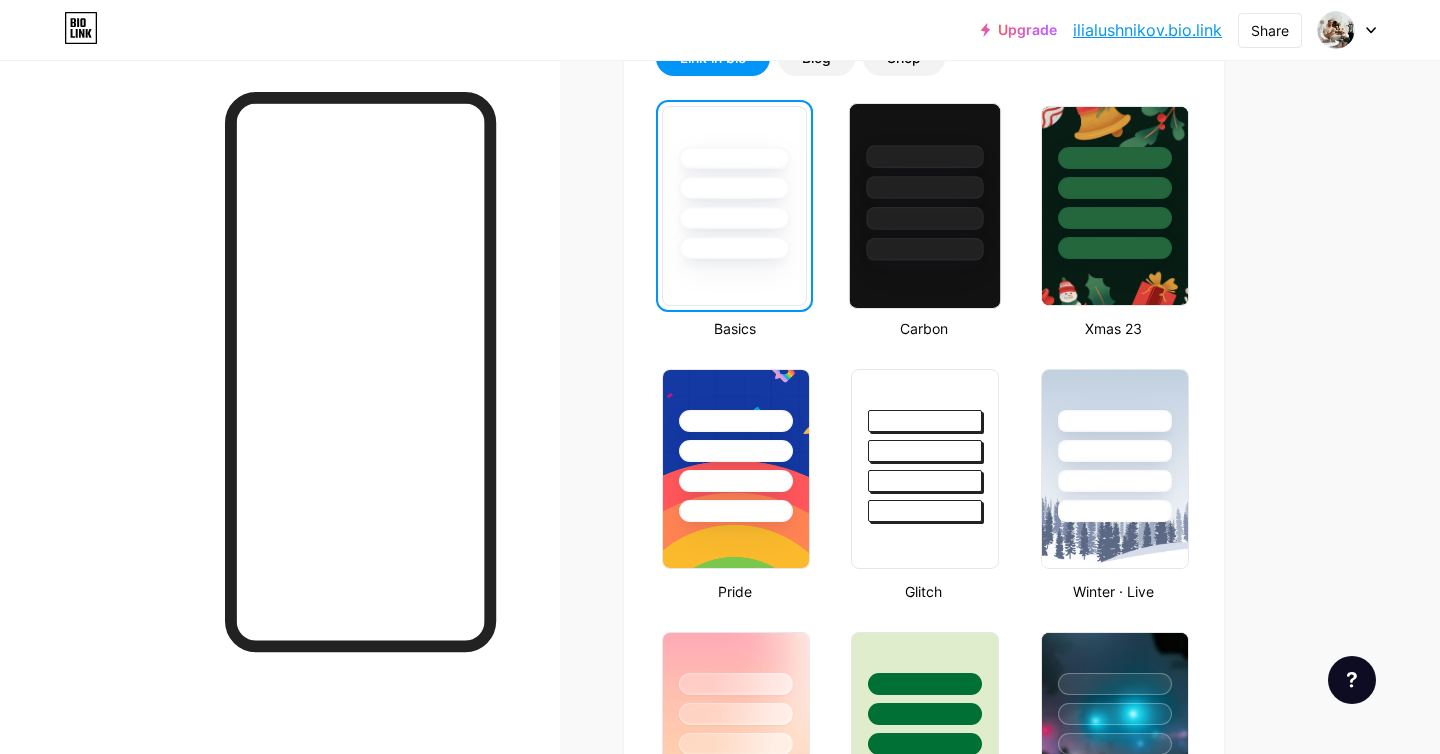 scroll, scrollTop: 396, scrollLeft: 0, axis: vertical 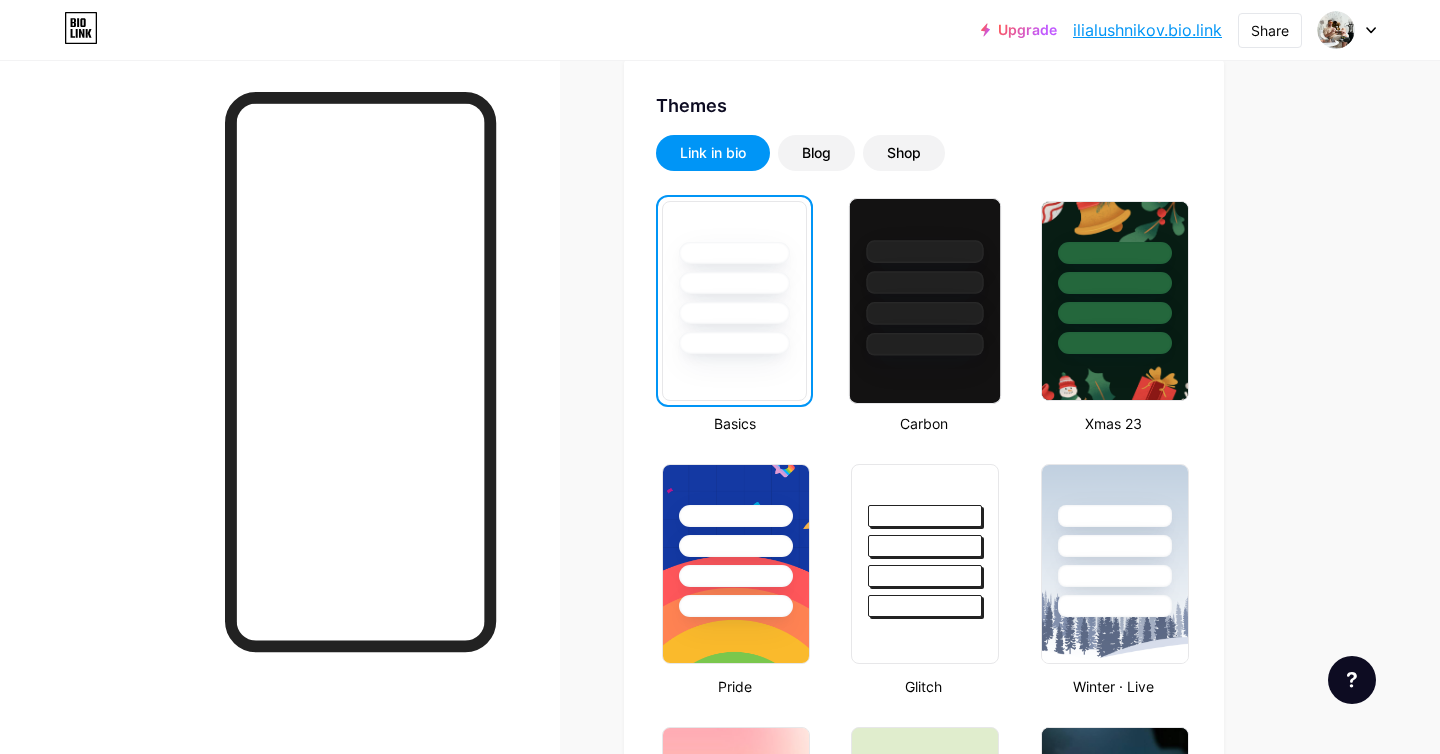 click at bounding box center (925, 344) 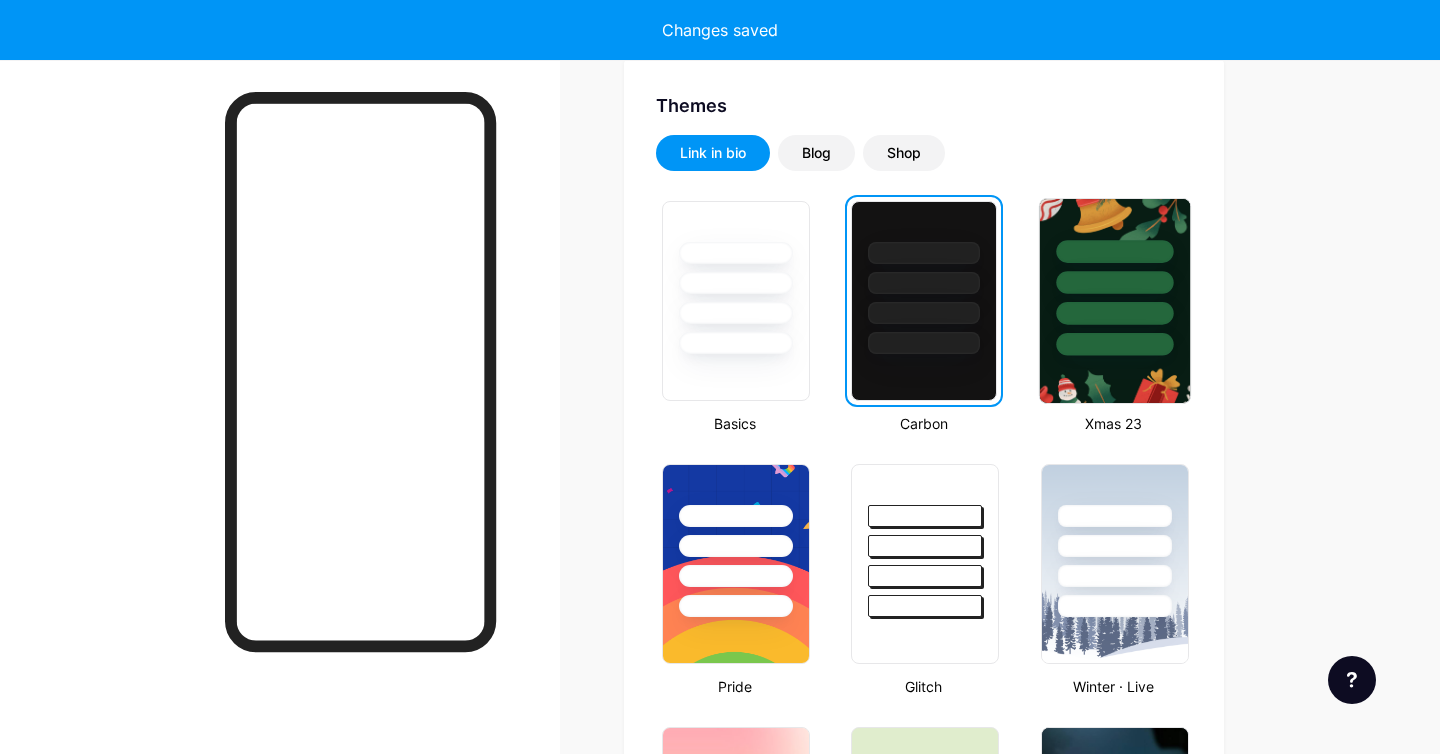 click at bounding box center [1114, 313] 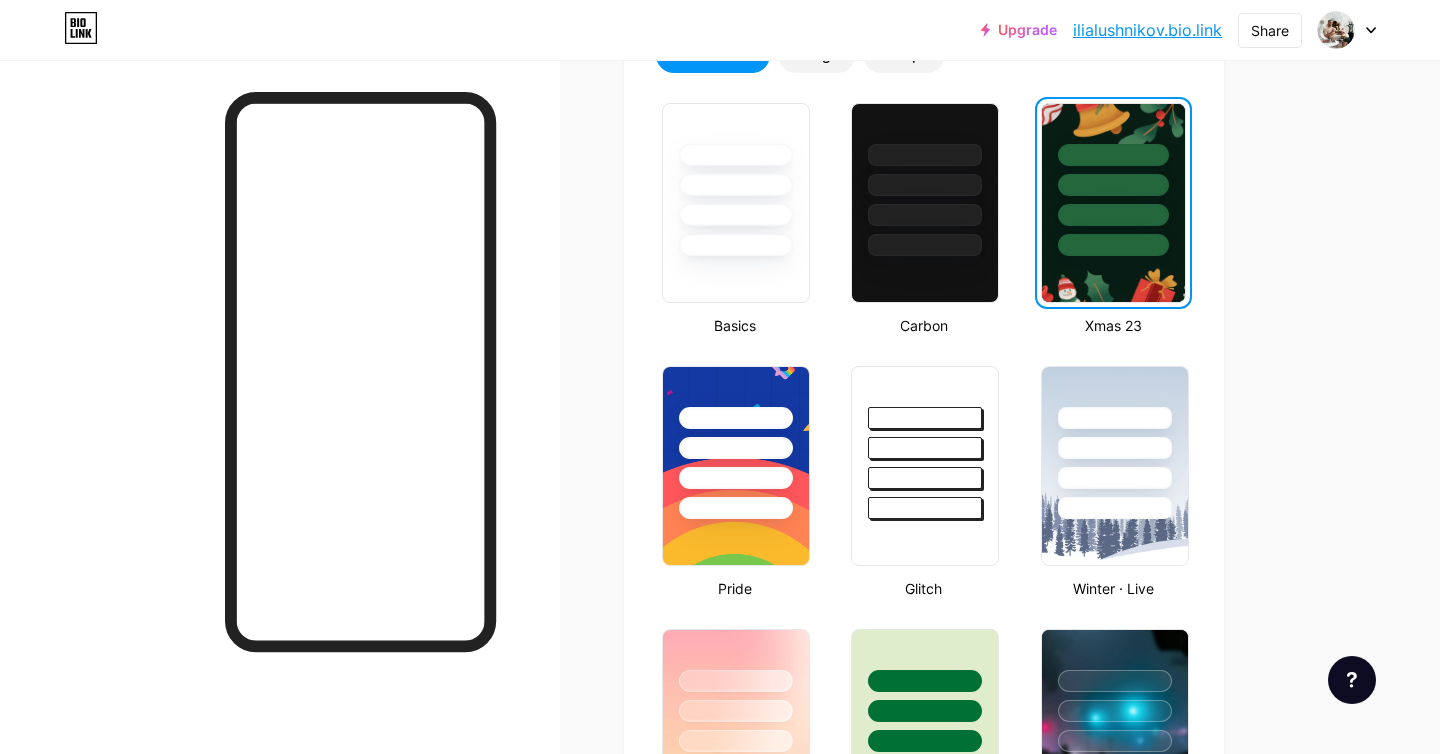 scroll, scrollTop: 516, scrollLeft: 0, axis: vertical 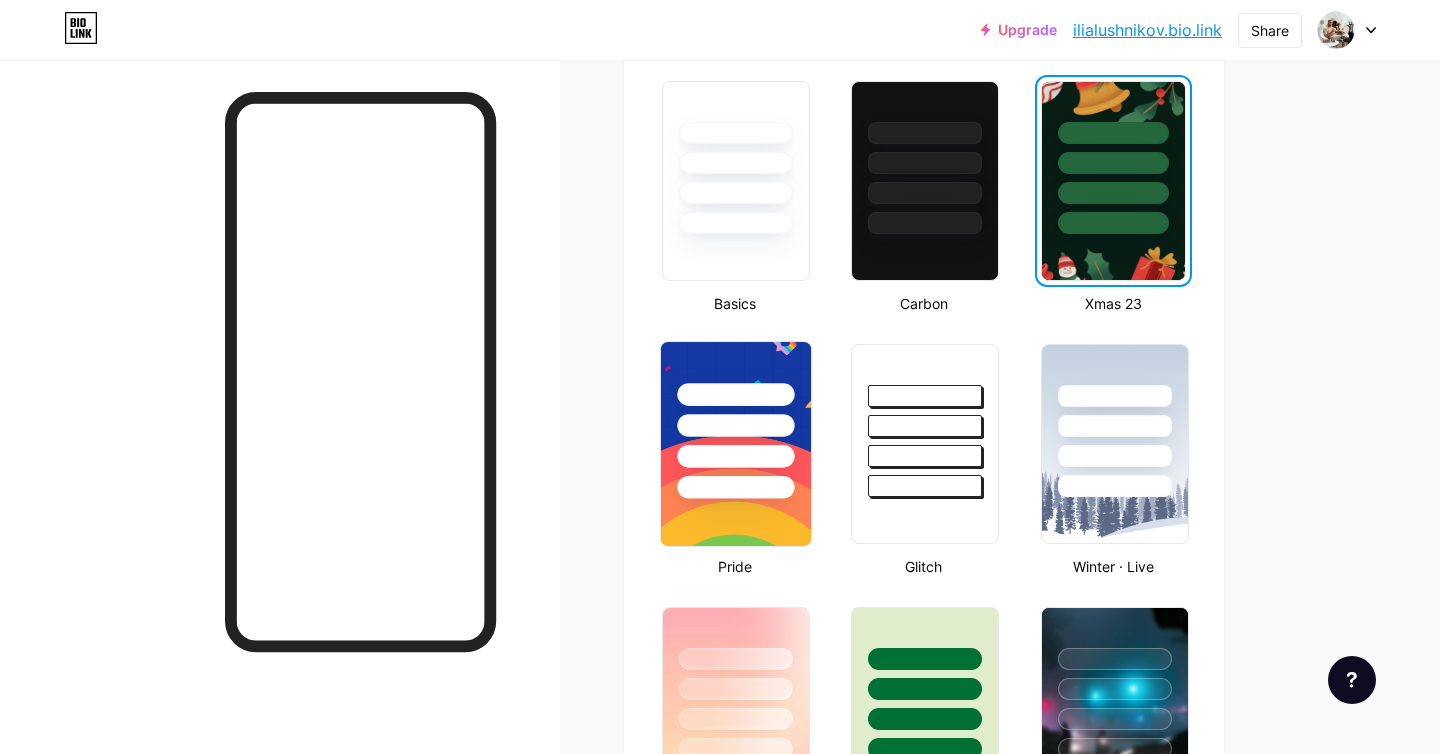 click at bounding box center [735, 425] 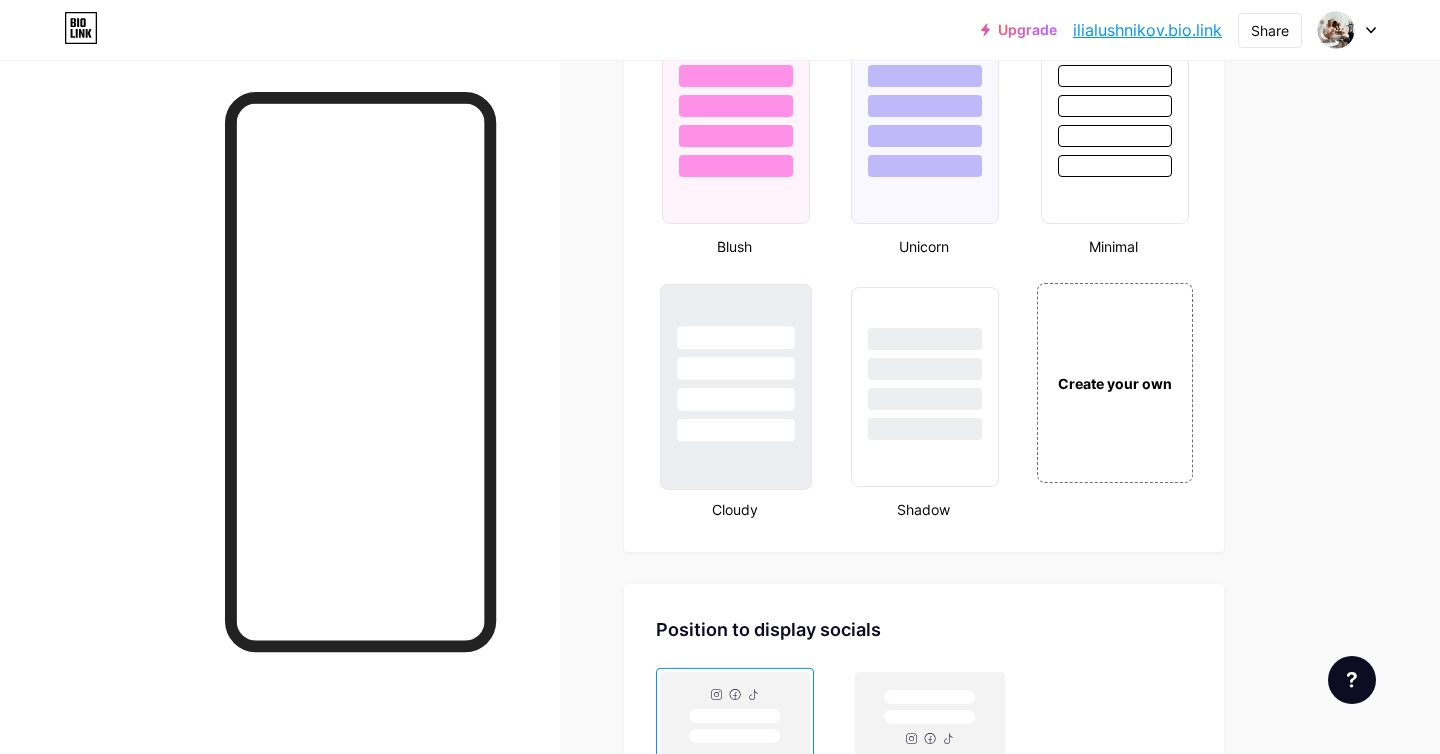 scroll, scrollTop: 2361, scrollLeft: 0, axis: vertical 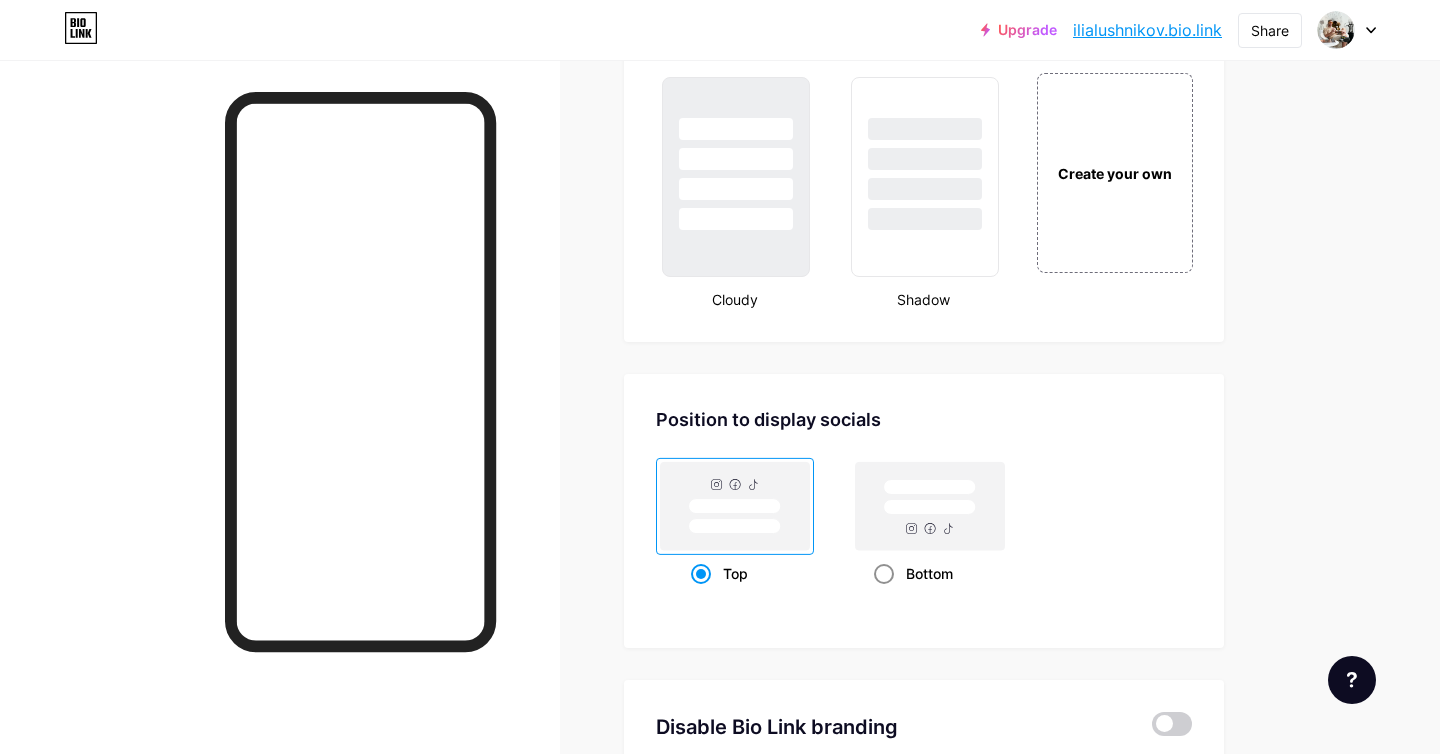 click at bounding box center (884, 574) 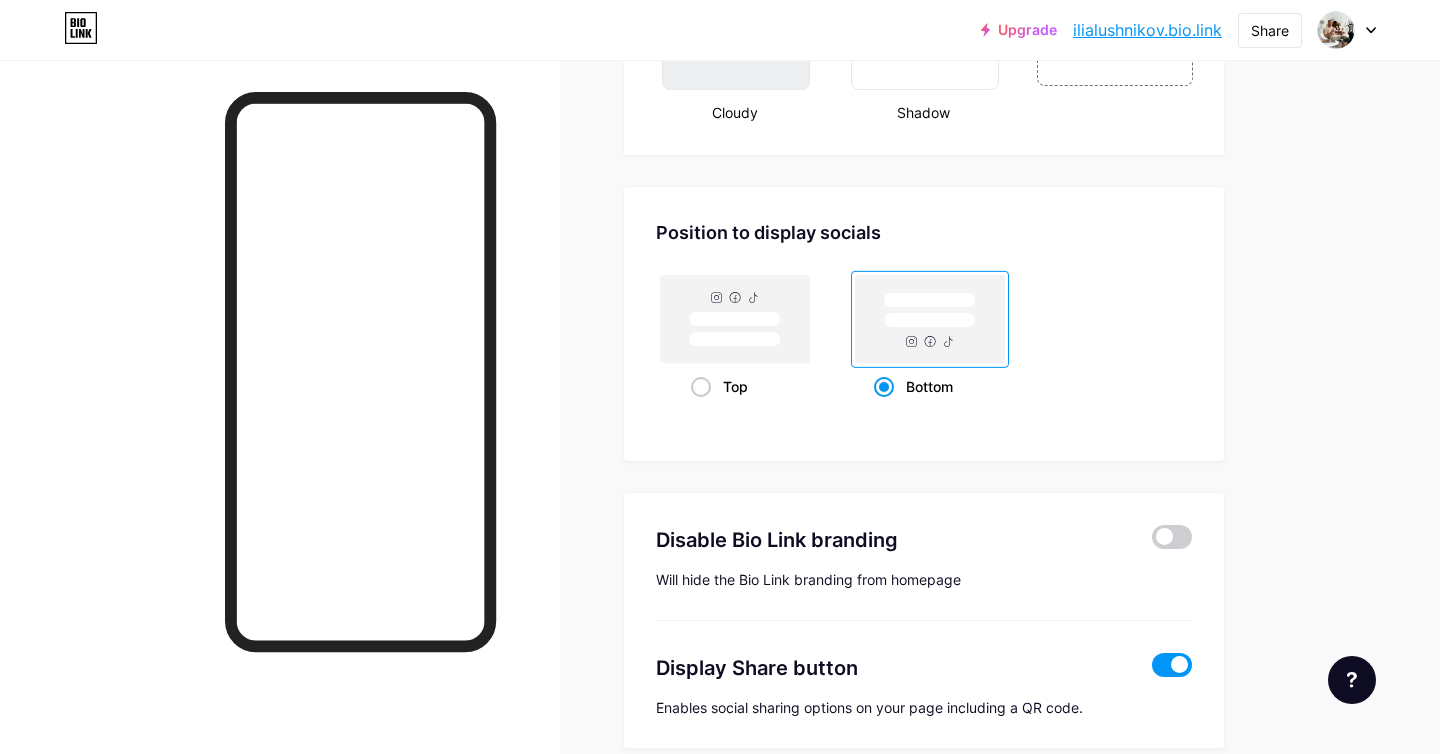 scroll, scrollTop: 2601, scrollLeft: 0, axis: vertical 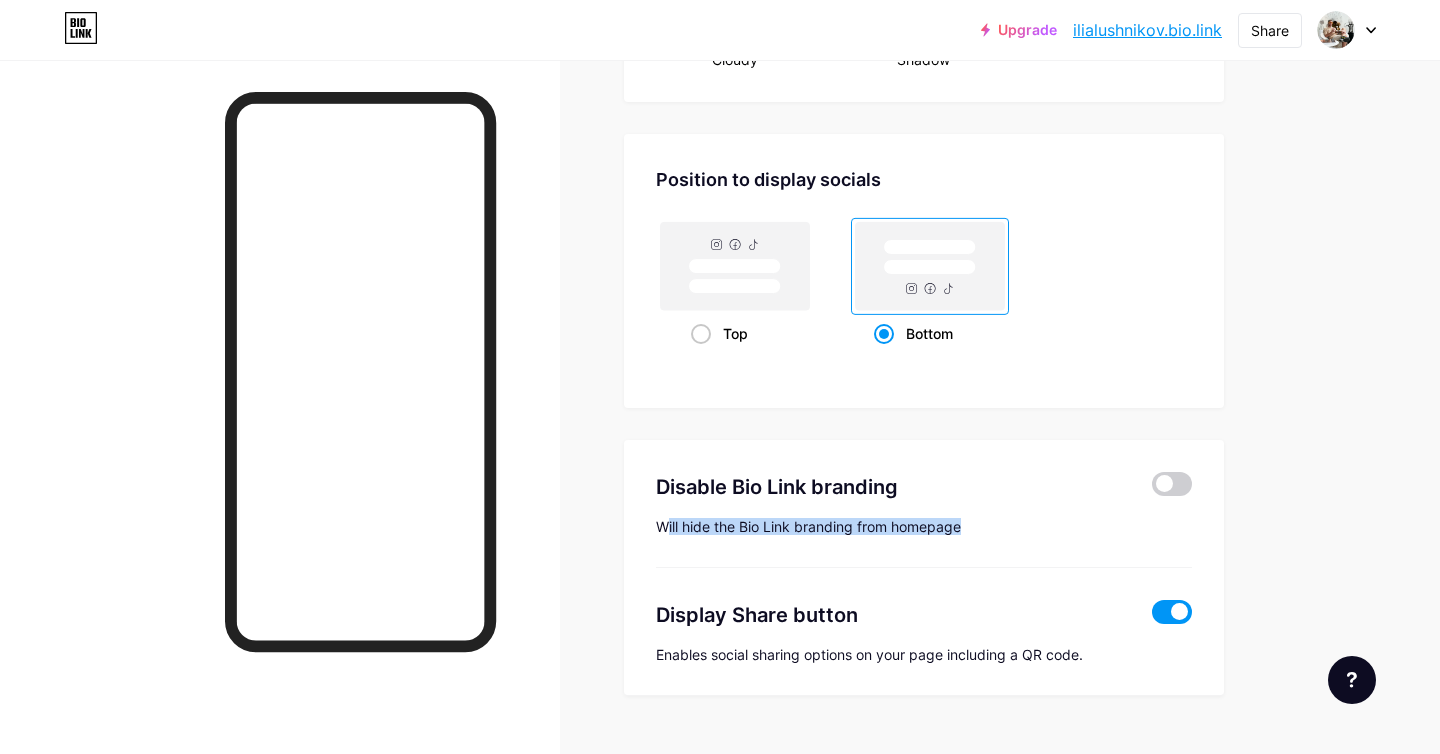drag, startPoint x: 667, startPoint y: 521, endPoint x: 941, endPoint y: 529, distance: 274.11676 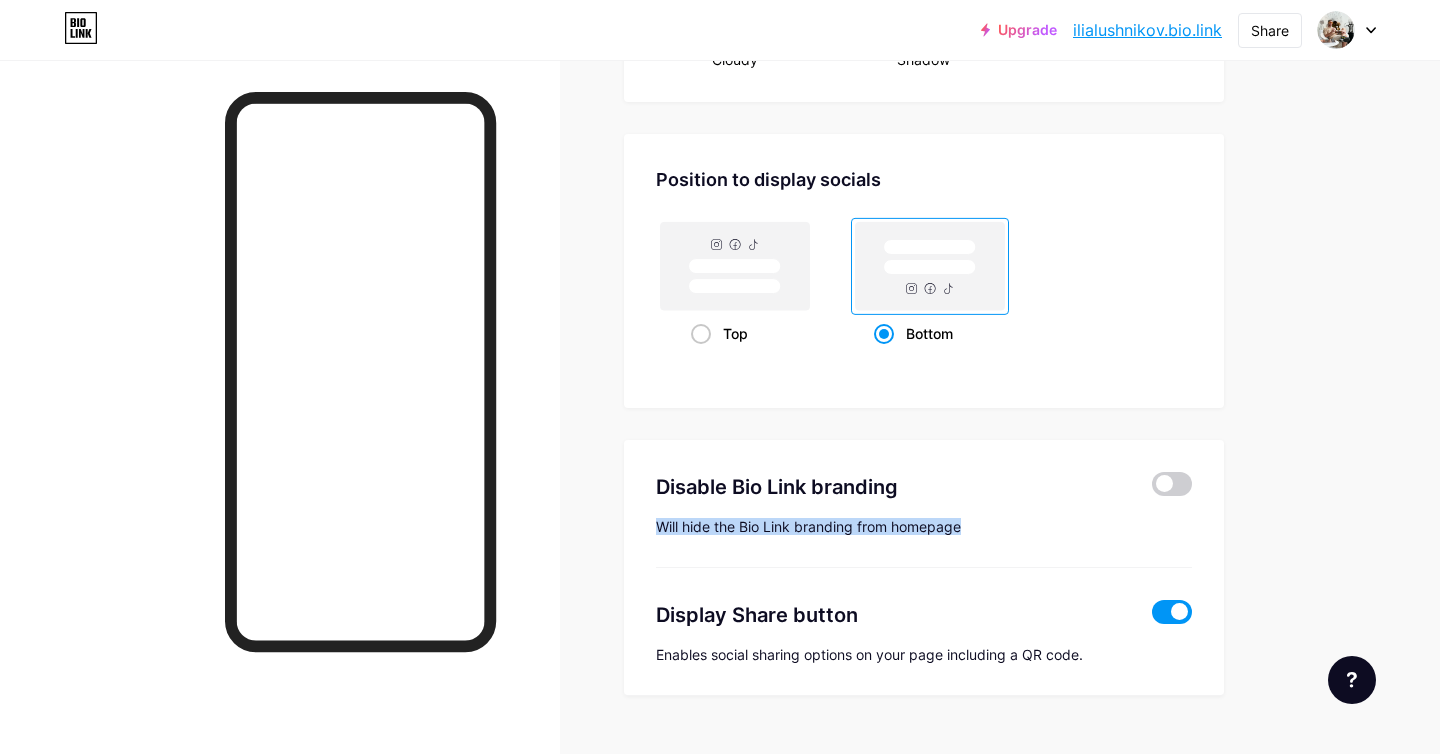 drag, startPoint x: 970, startPoint y: 526, endPoint x: 649, endPoint y: 524, distance: 321.00623 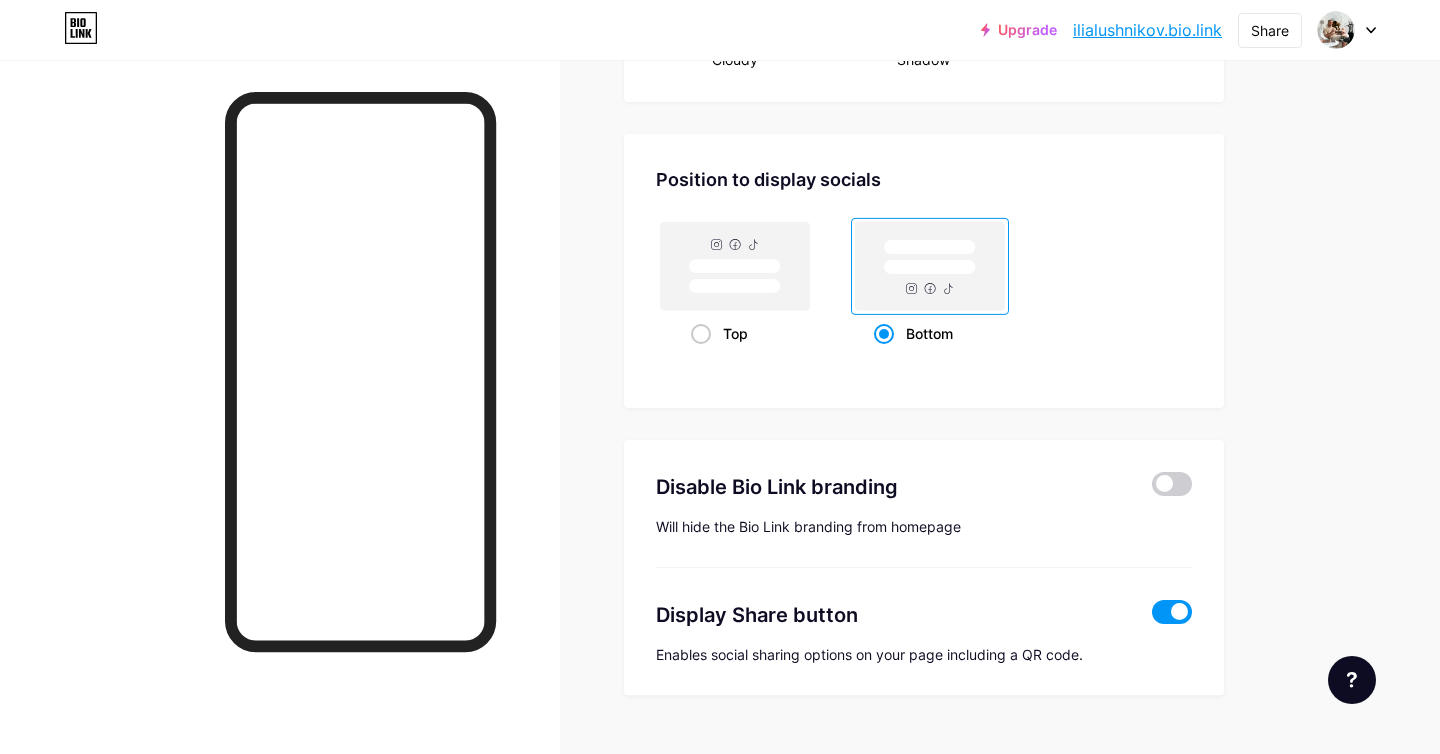 click on "Will hide the Bio Link branding from homepage" at bounding box center (924, 526) 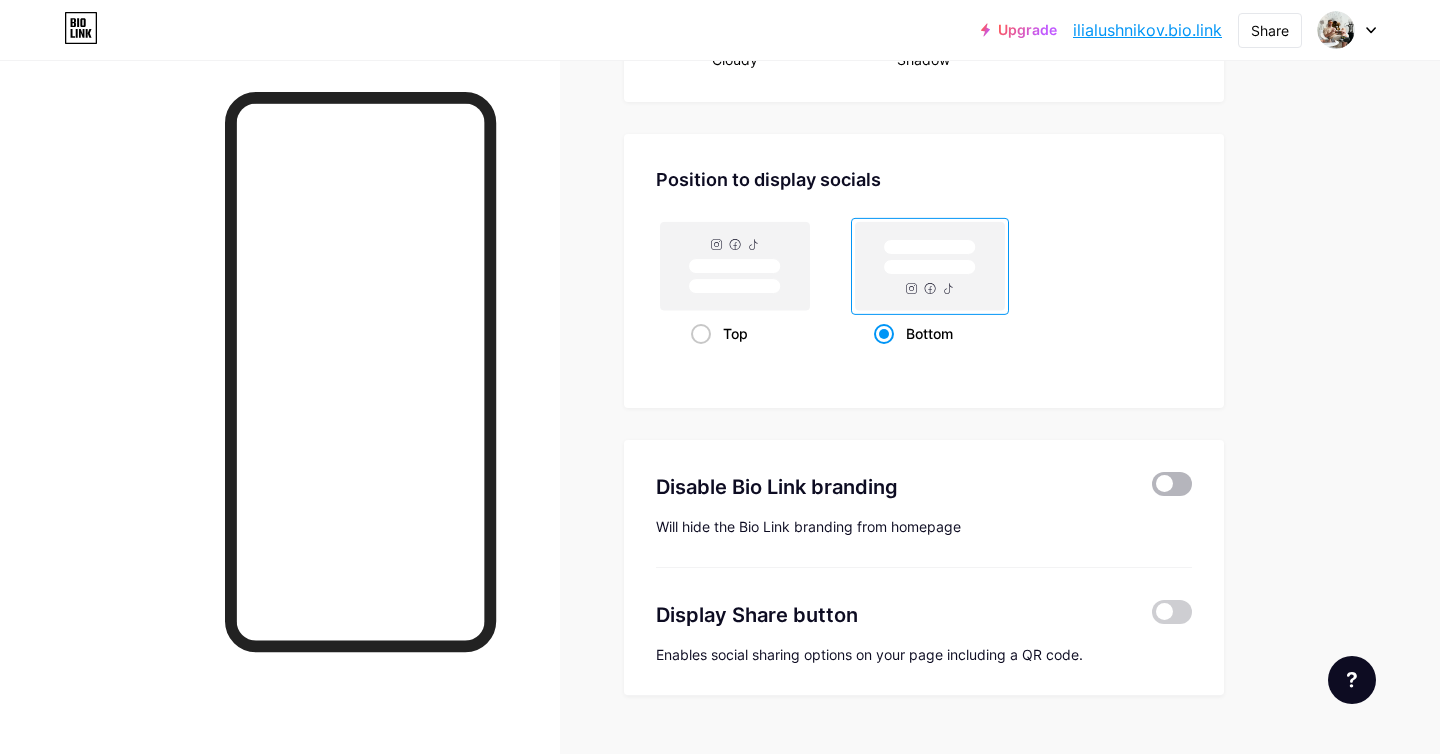 click at bounding box center [1172, 484] 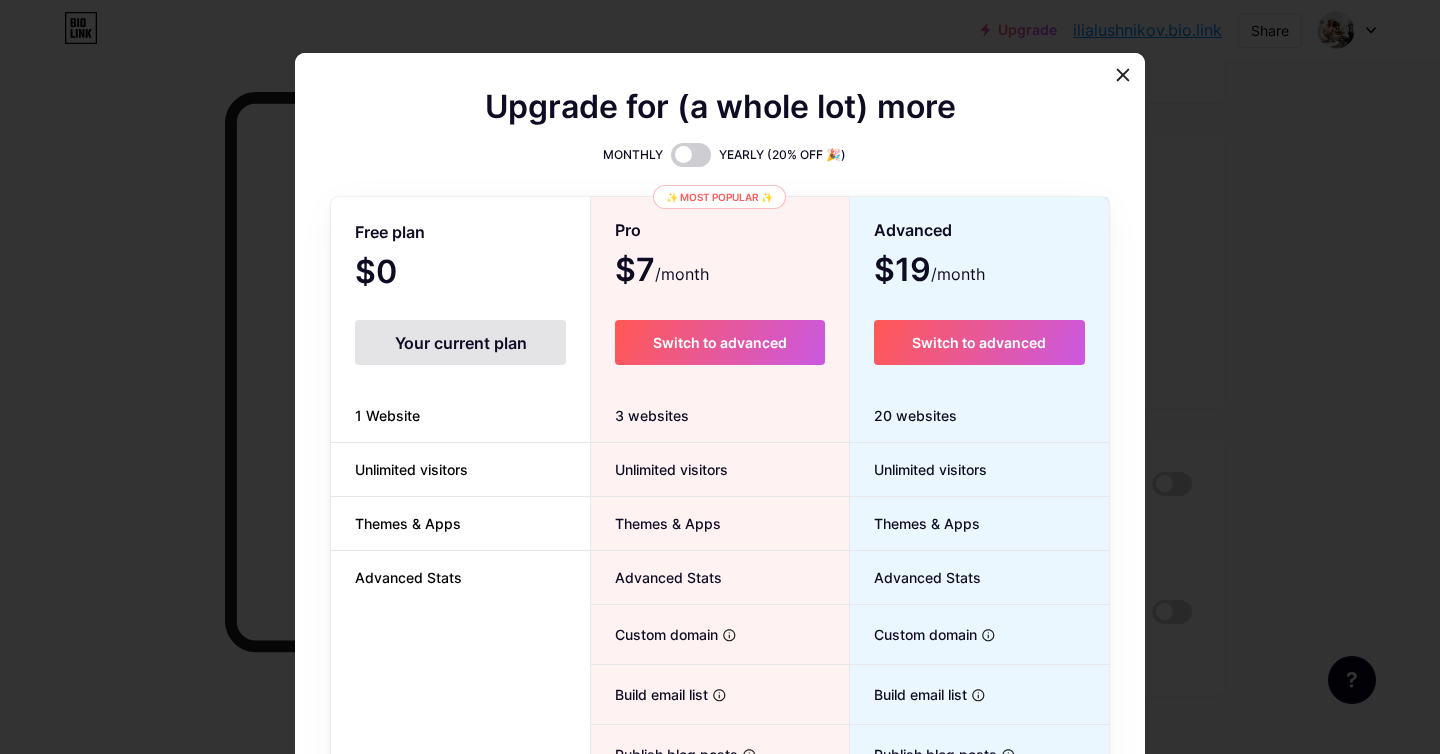 click 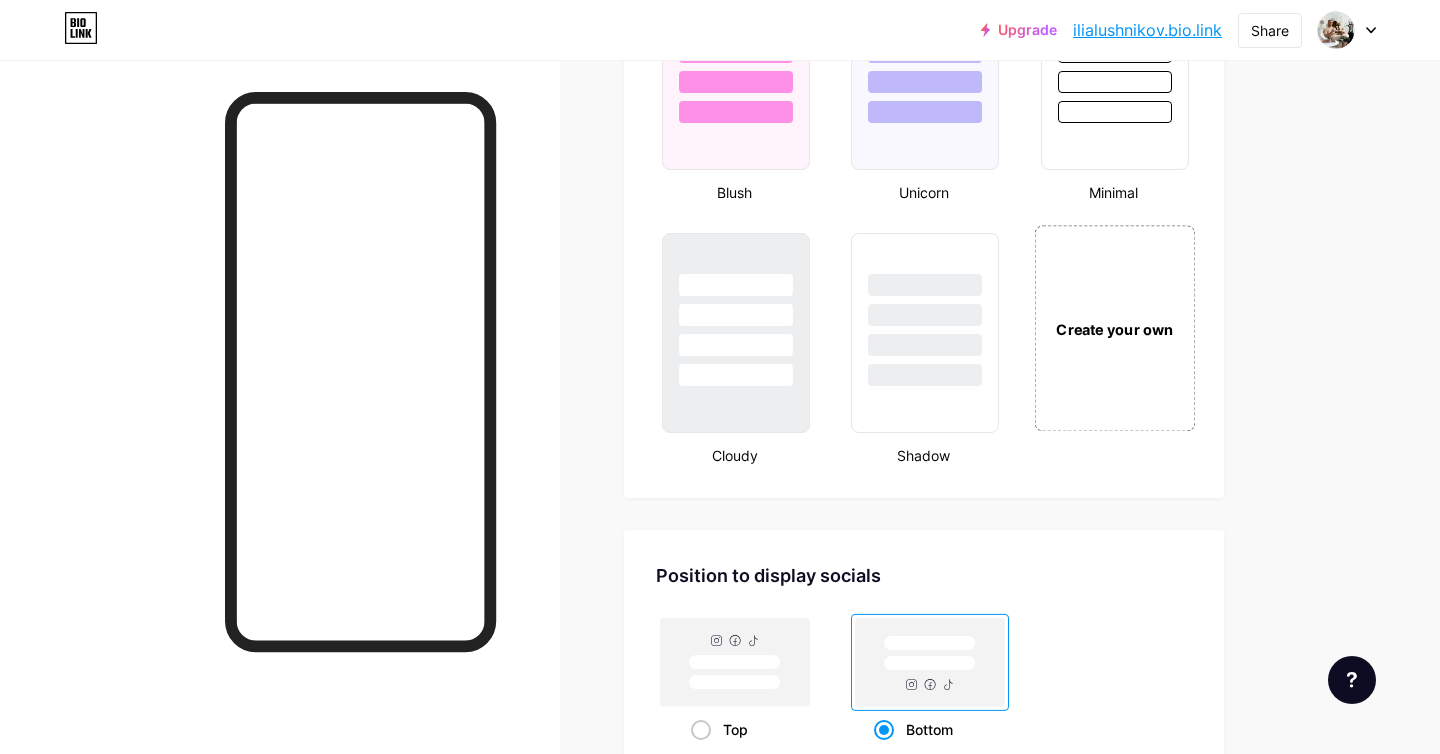 scroll, scrollTop: 2121, scrollLeft: 0, axis: vertical 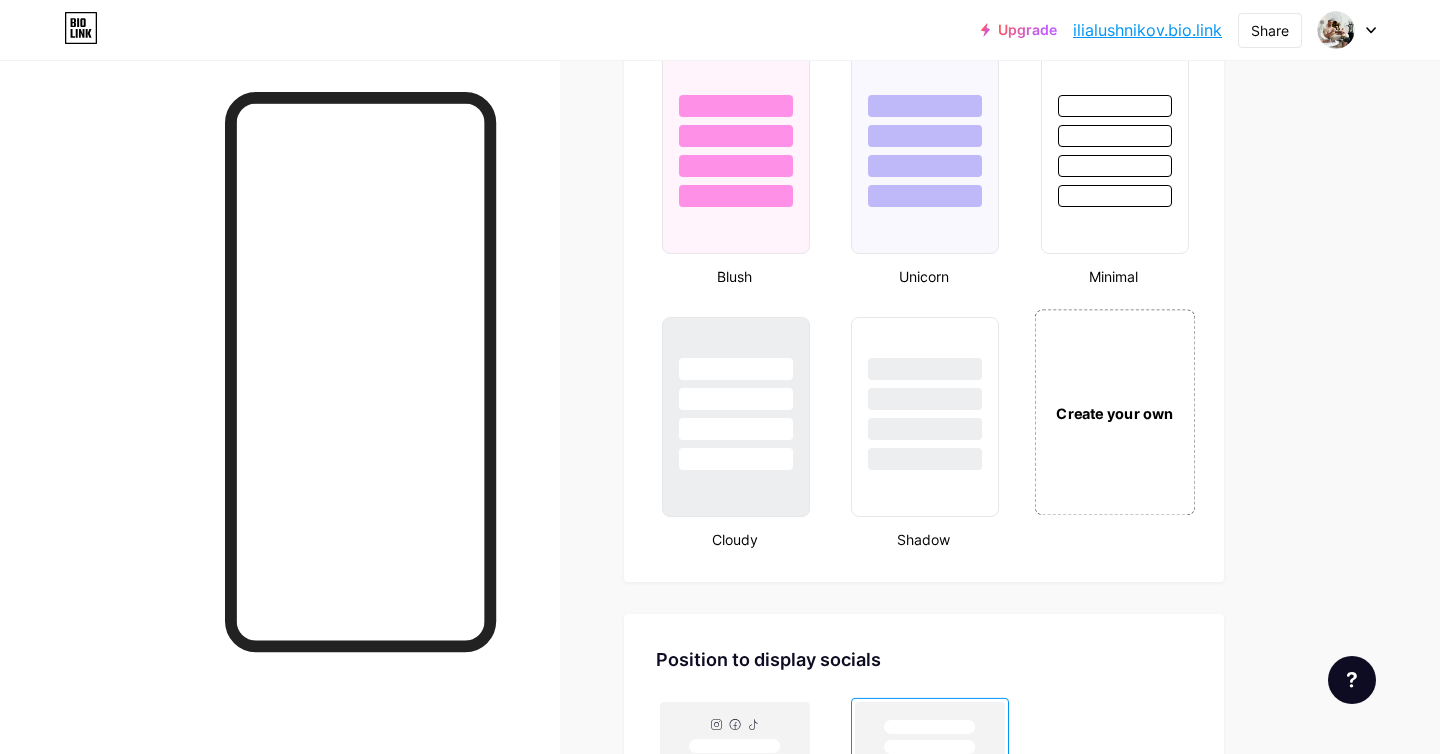 click on "Create your own" at bounding box center (1114, 412) 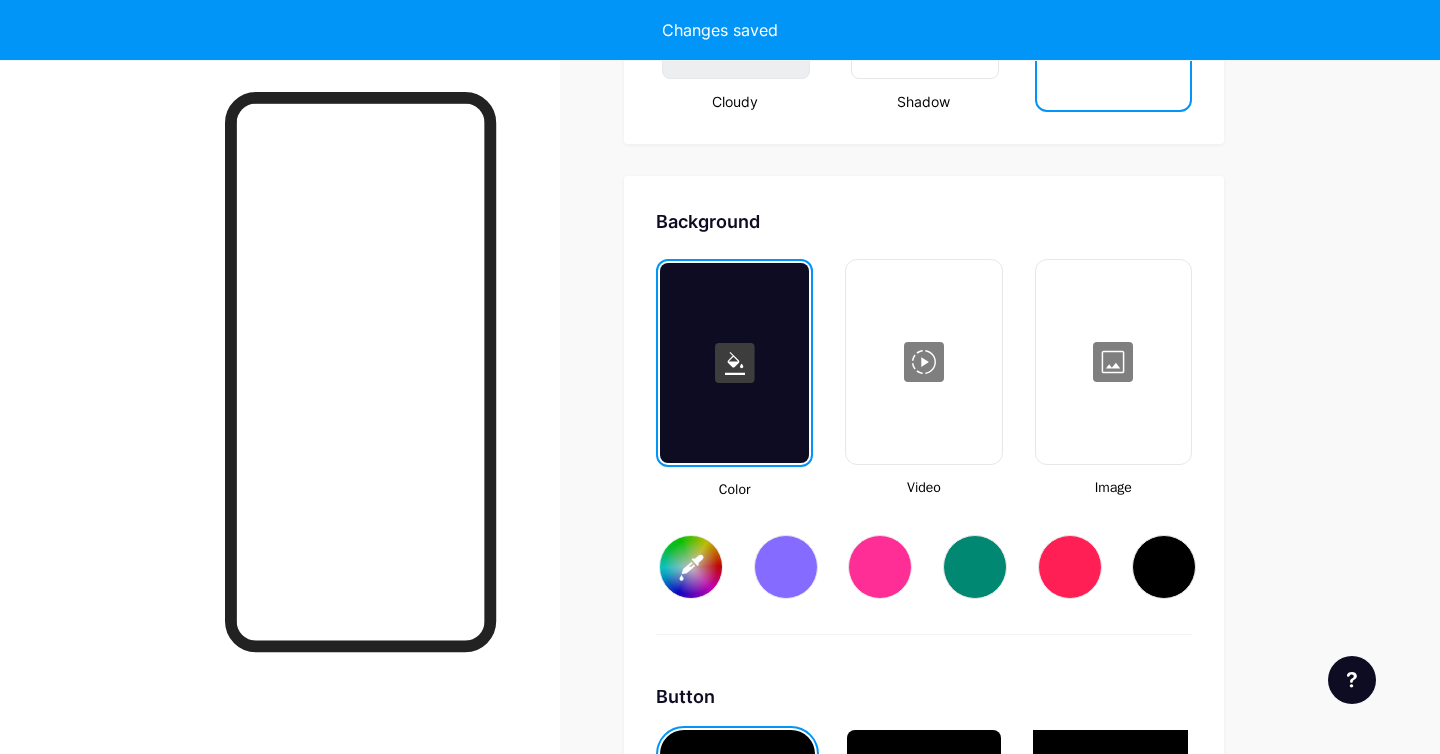 type on "#ffffff" 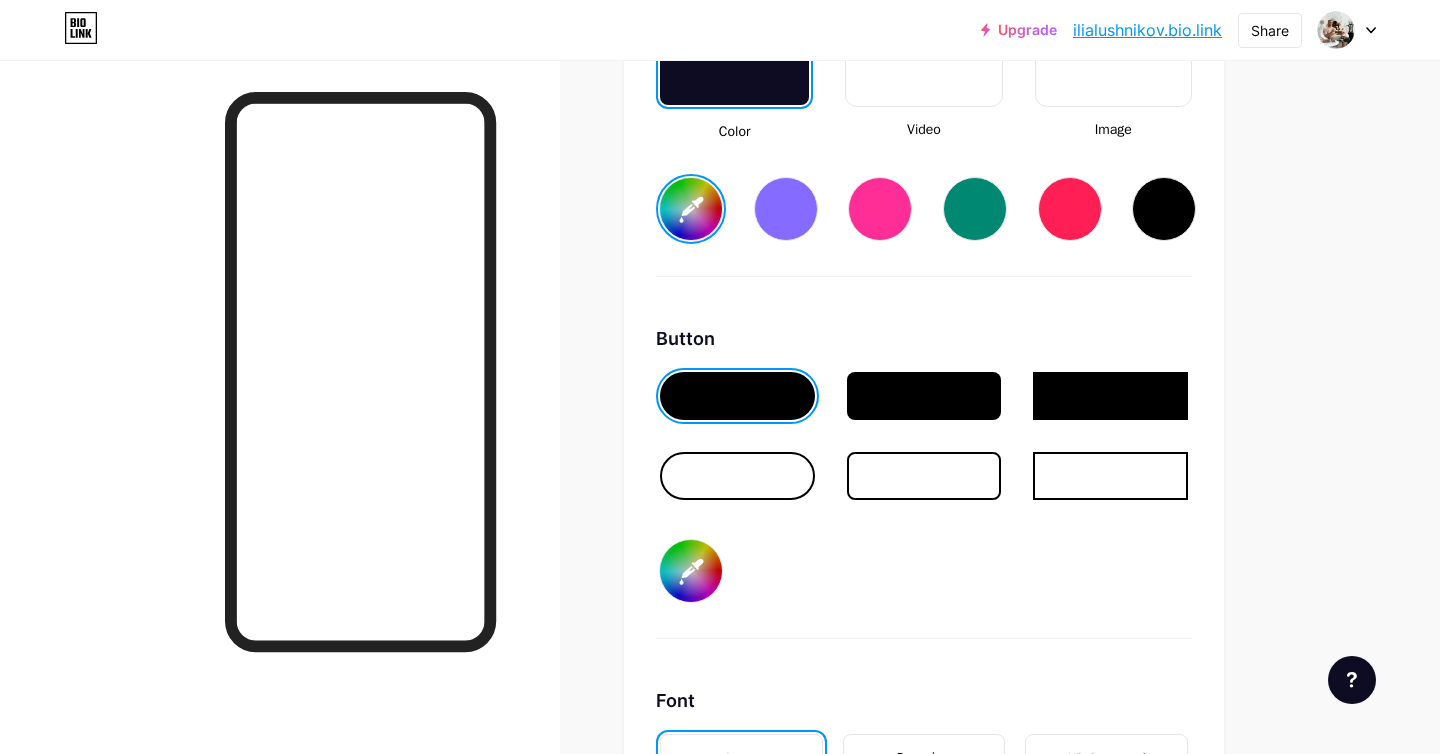 scroll, scrollTop: 3047, scrollLeft: 0, axis: vertical 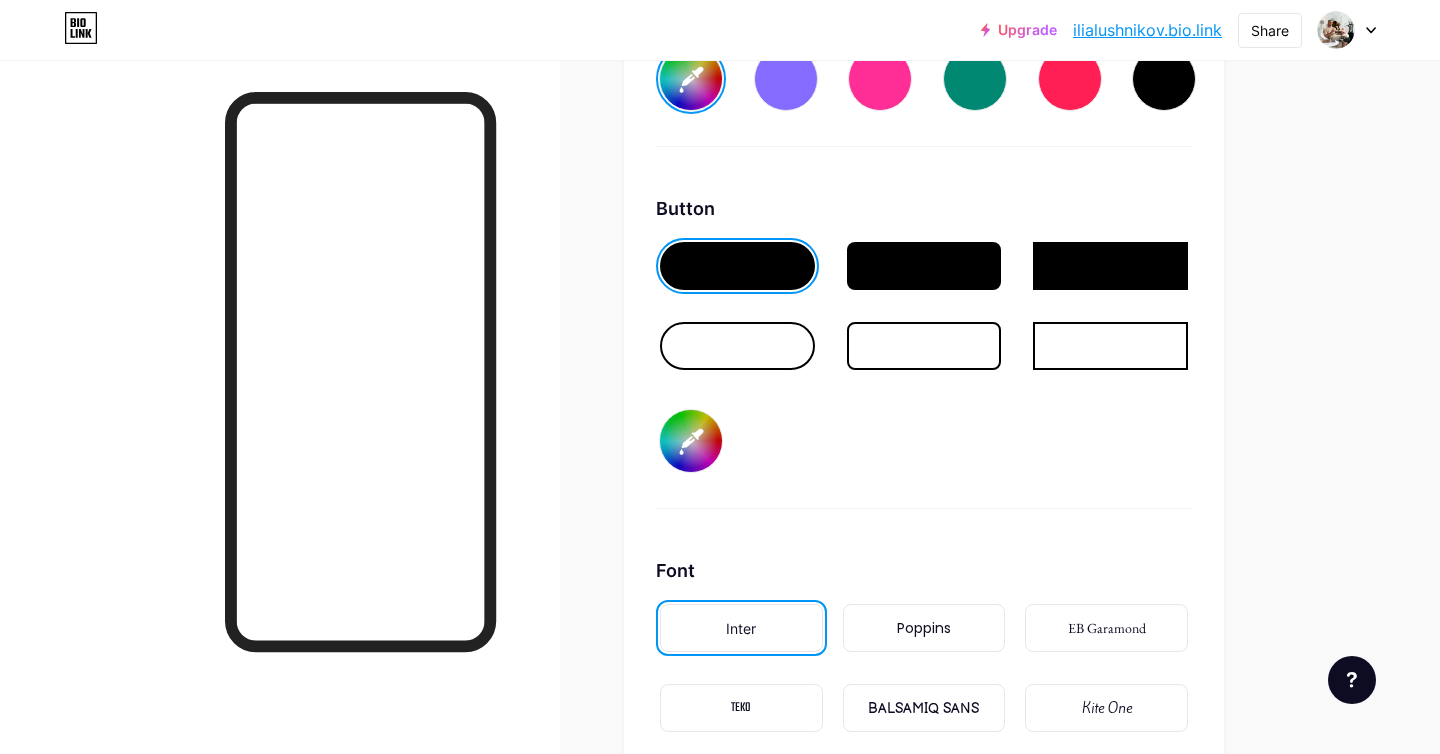 click at bounding box center (924, 266) 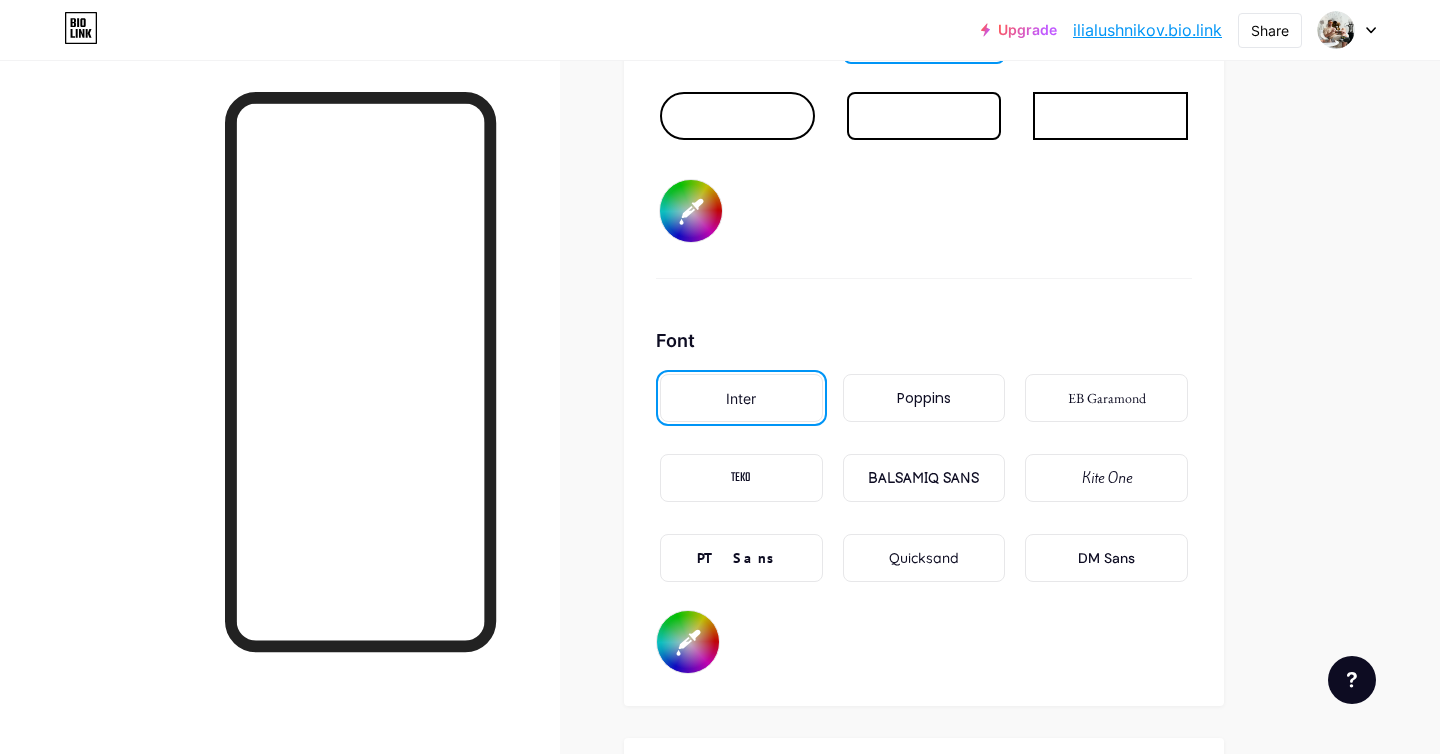 scroll, scrollTop: 3287, scrollLeft: 0, axis: vertical 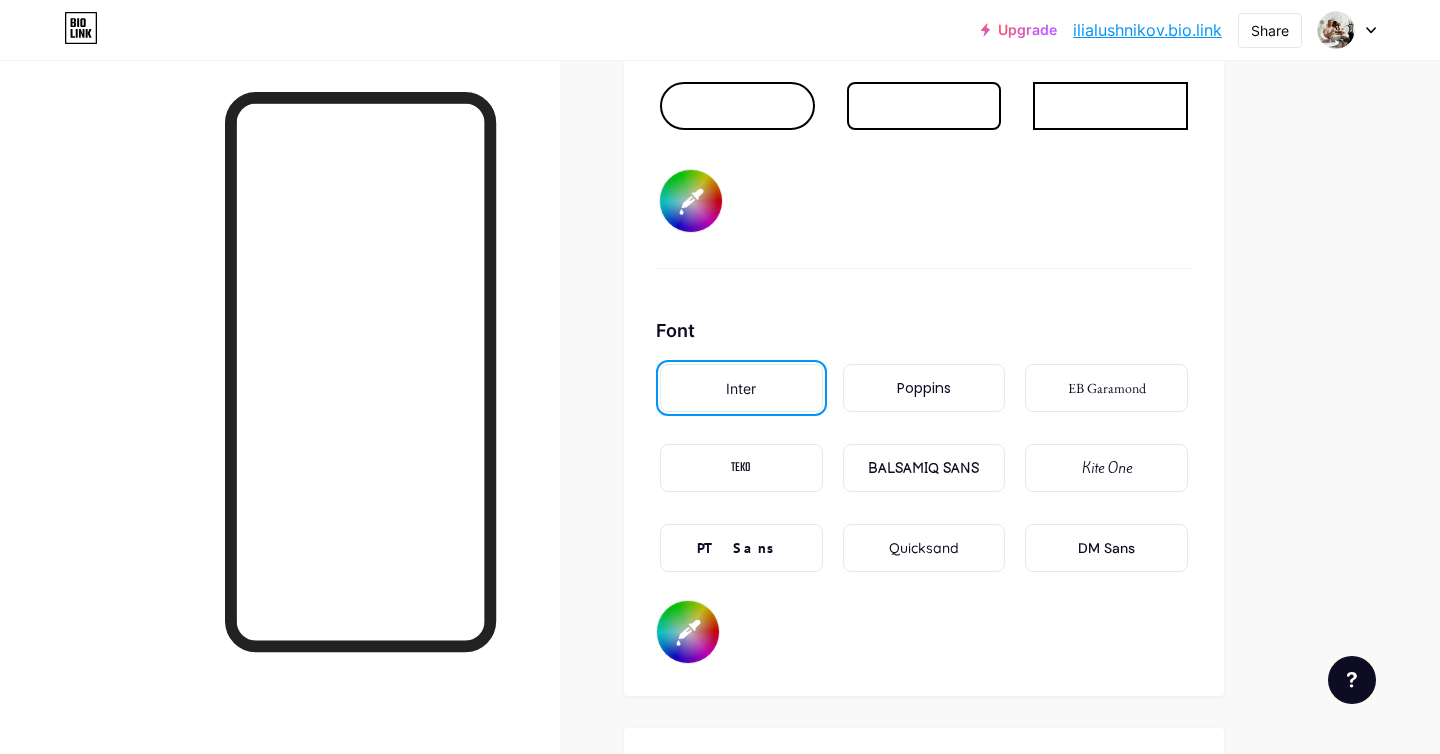 click on "PT Sans" at bounding box center (741, 548) 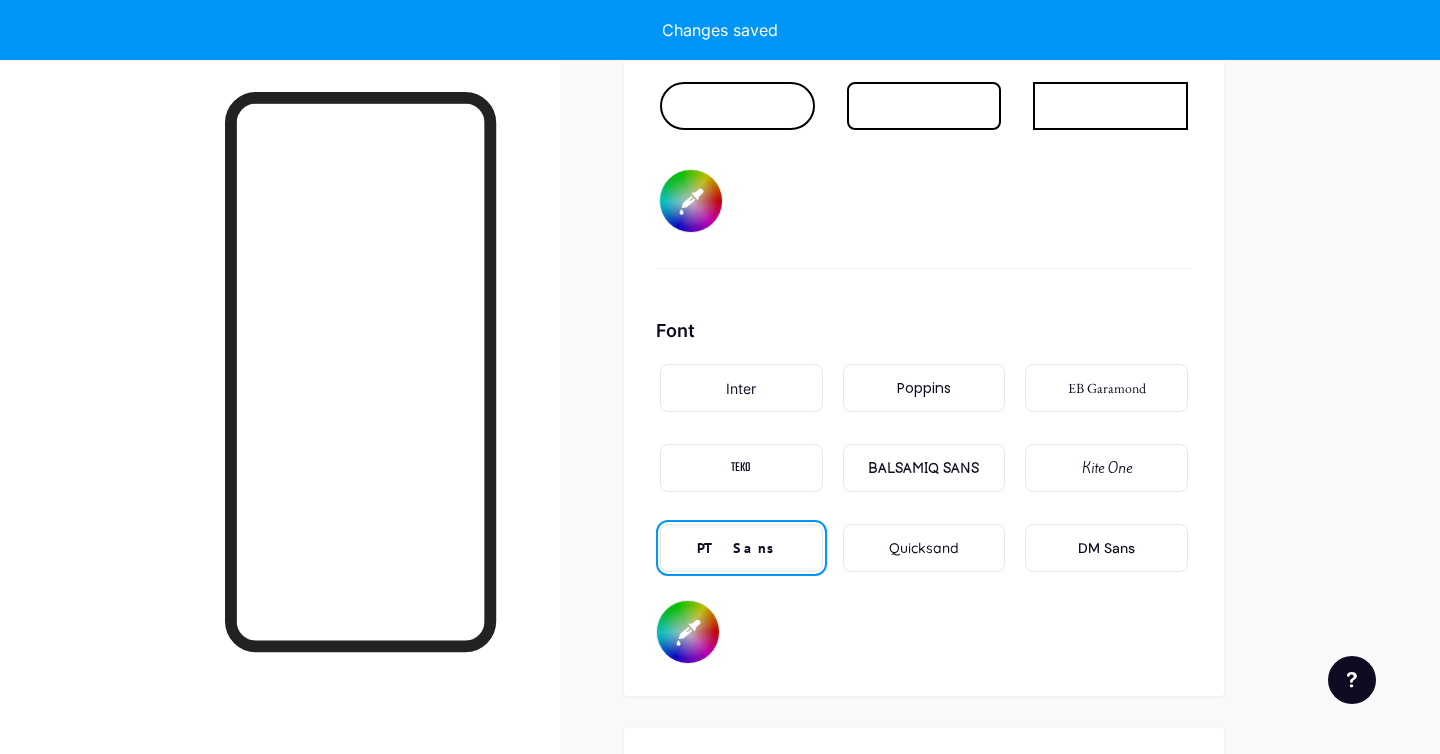 type on "#ffffff" 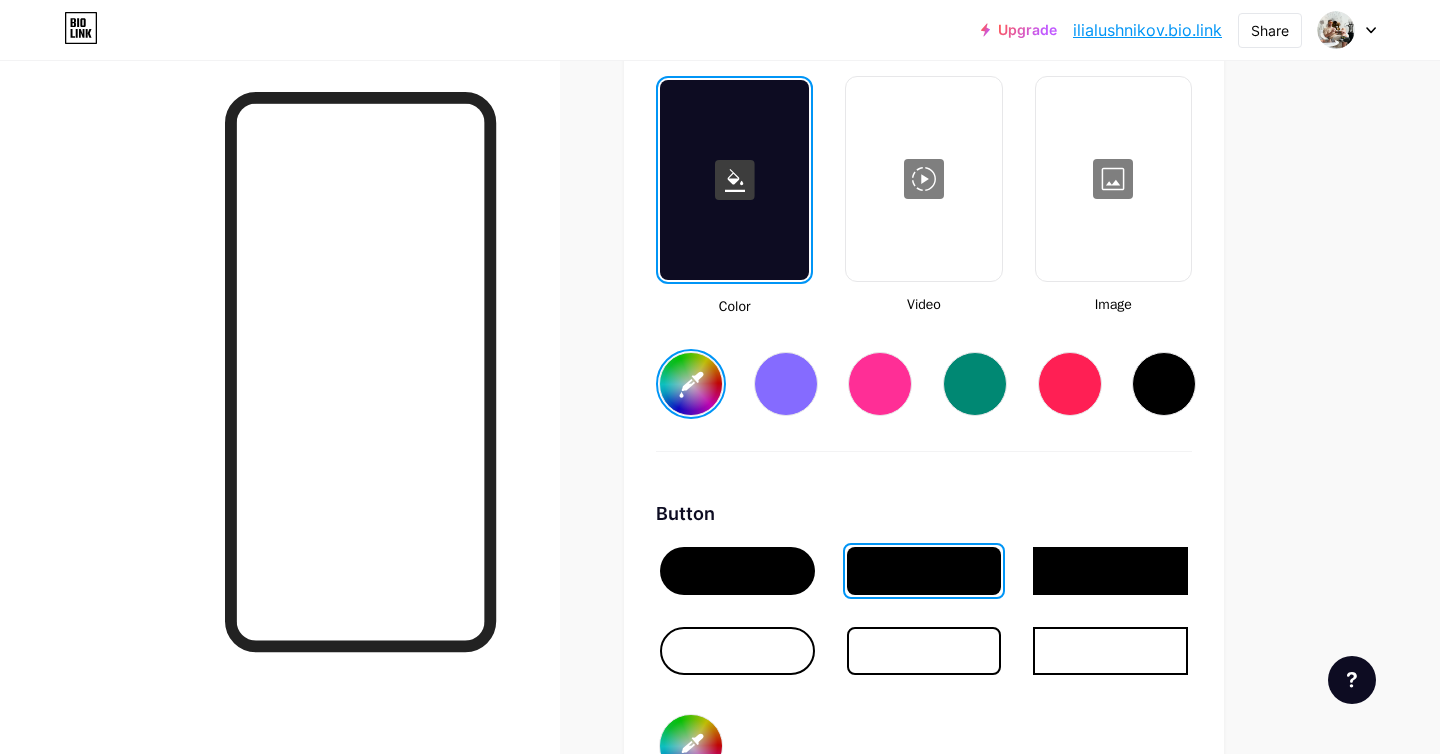 scroll, scrollTop: 2502, scrollLeft: 0, axis: vertical 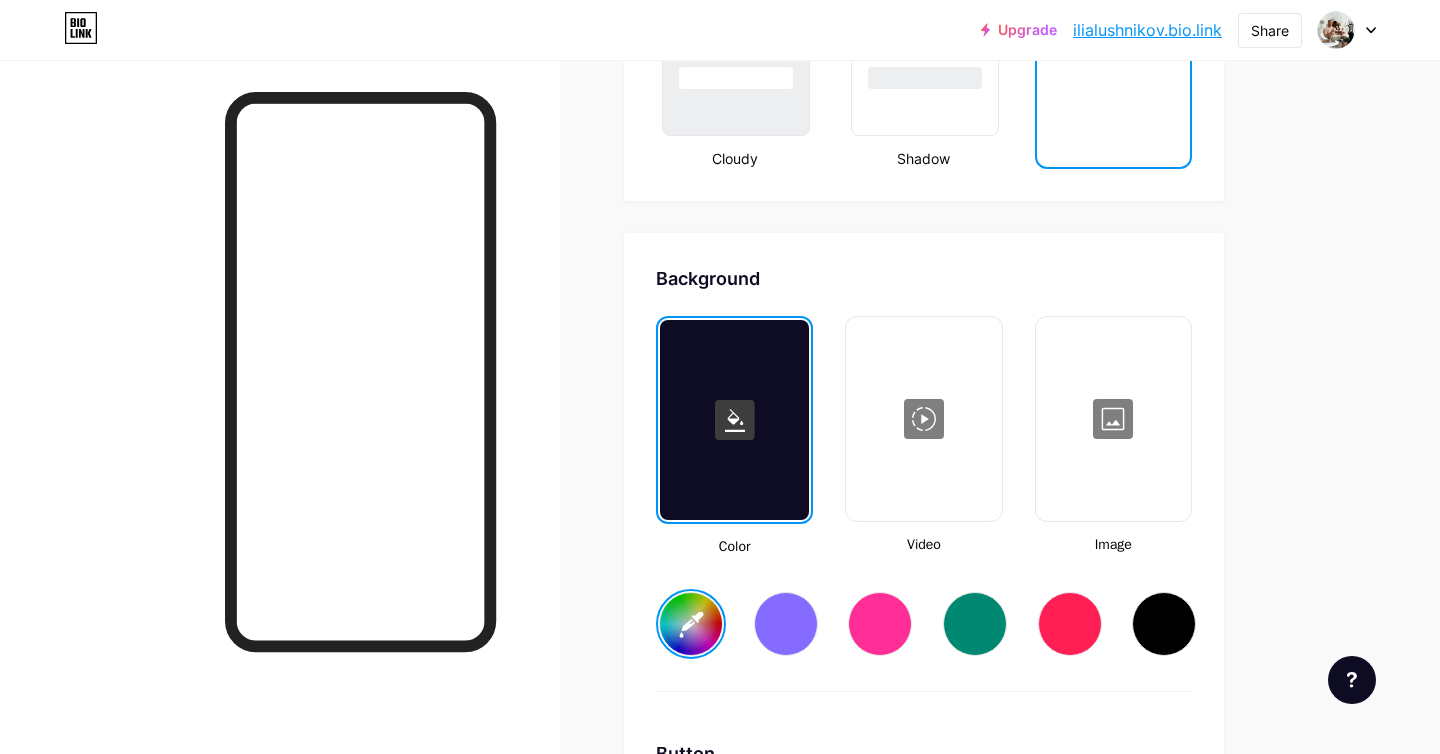 click at bounding box center (1113, 419) 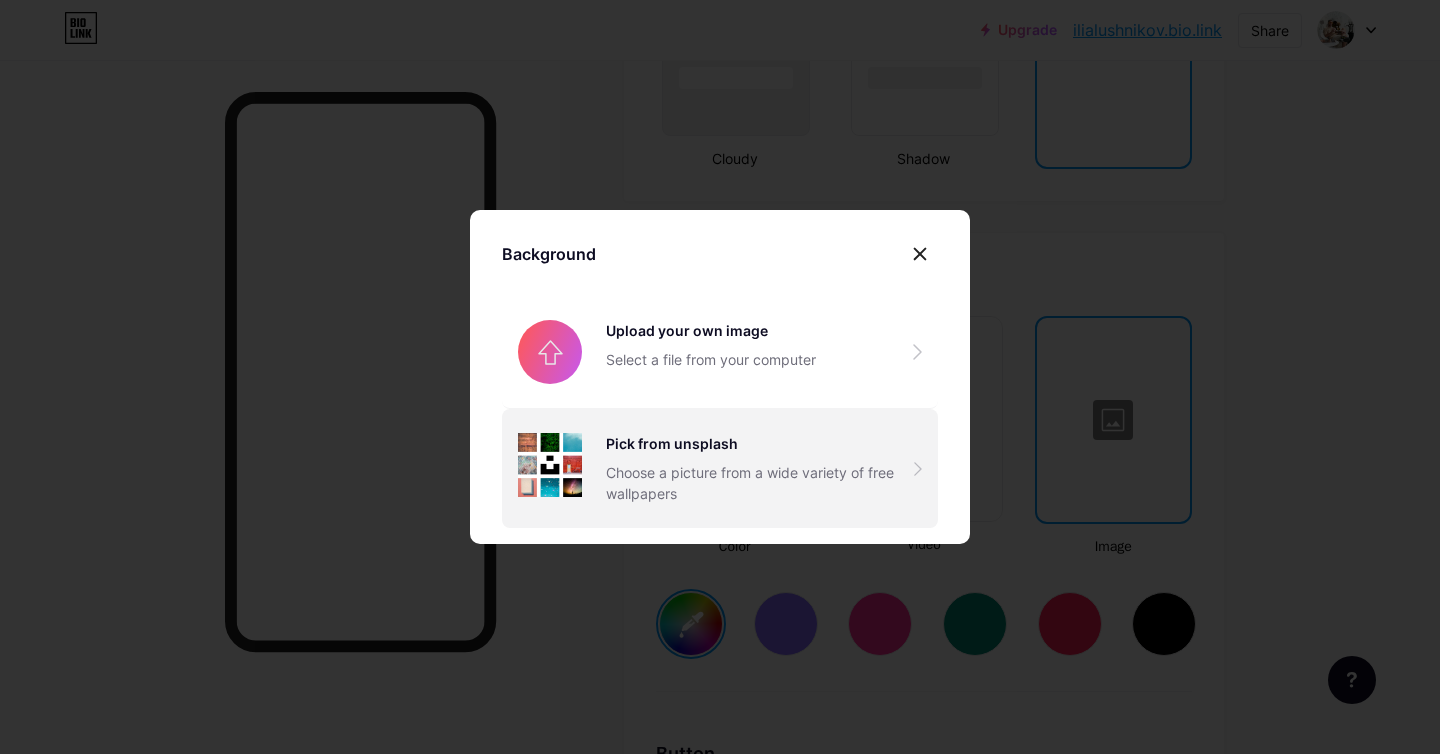 click on "Choose a picture from a wide variety of
free wallpapers" at bounding box center (760, 483) 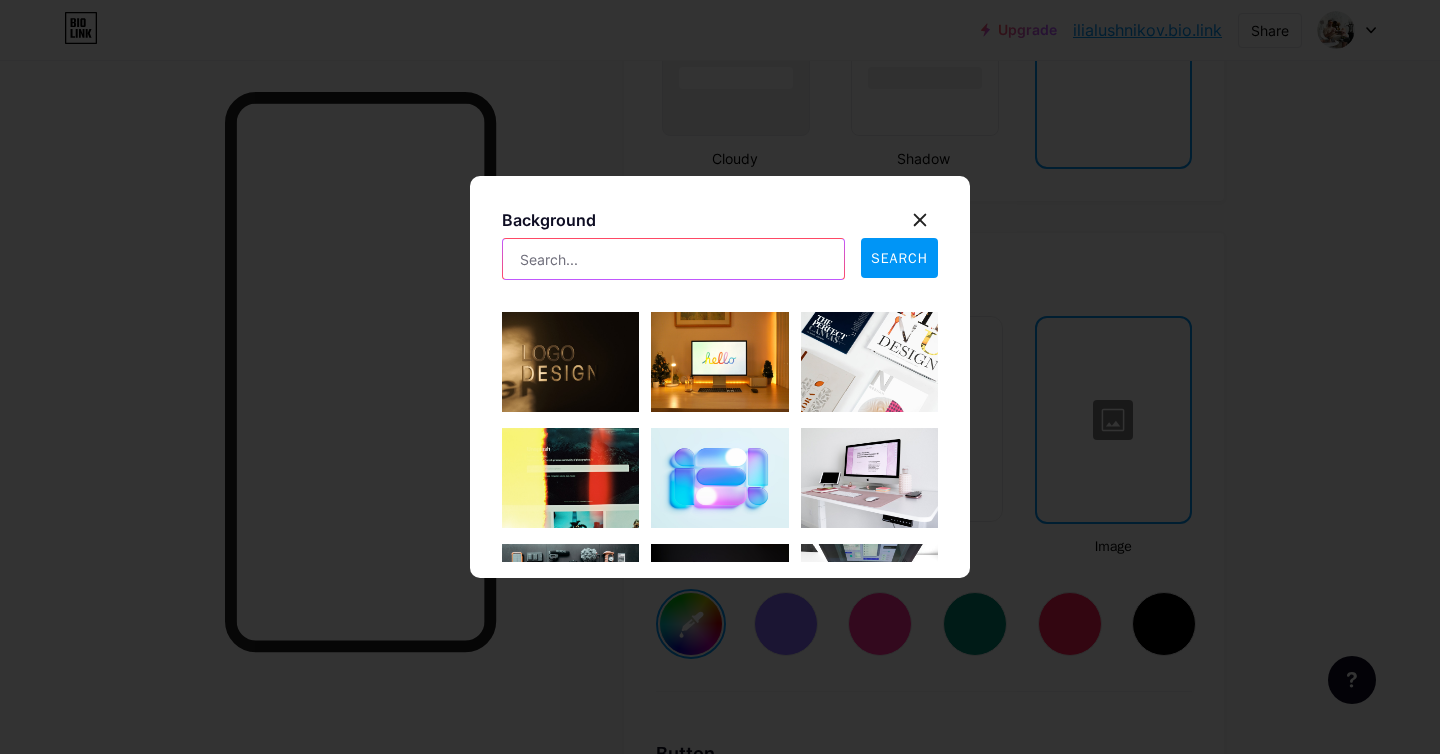 click at bounding box center [673, 259] 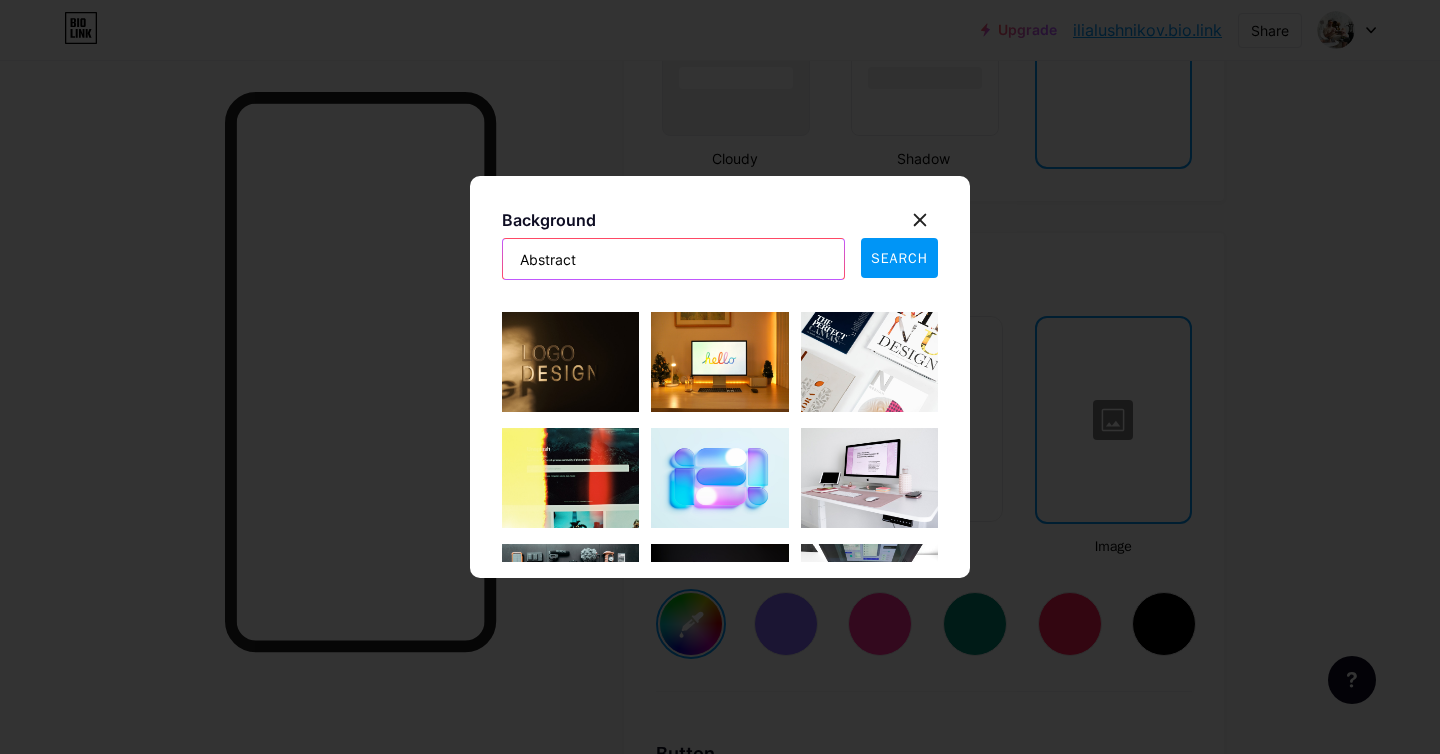 type on "Abstract" 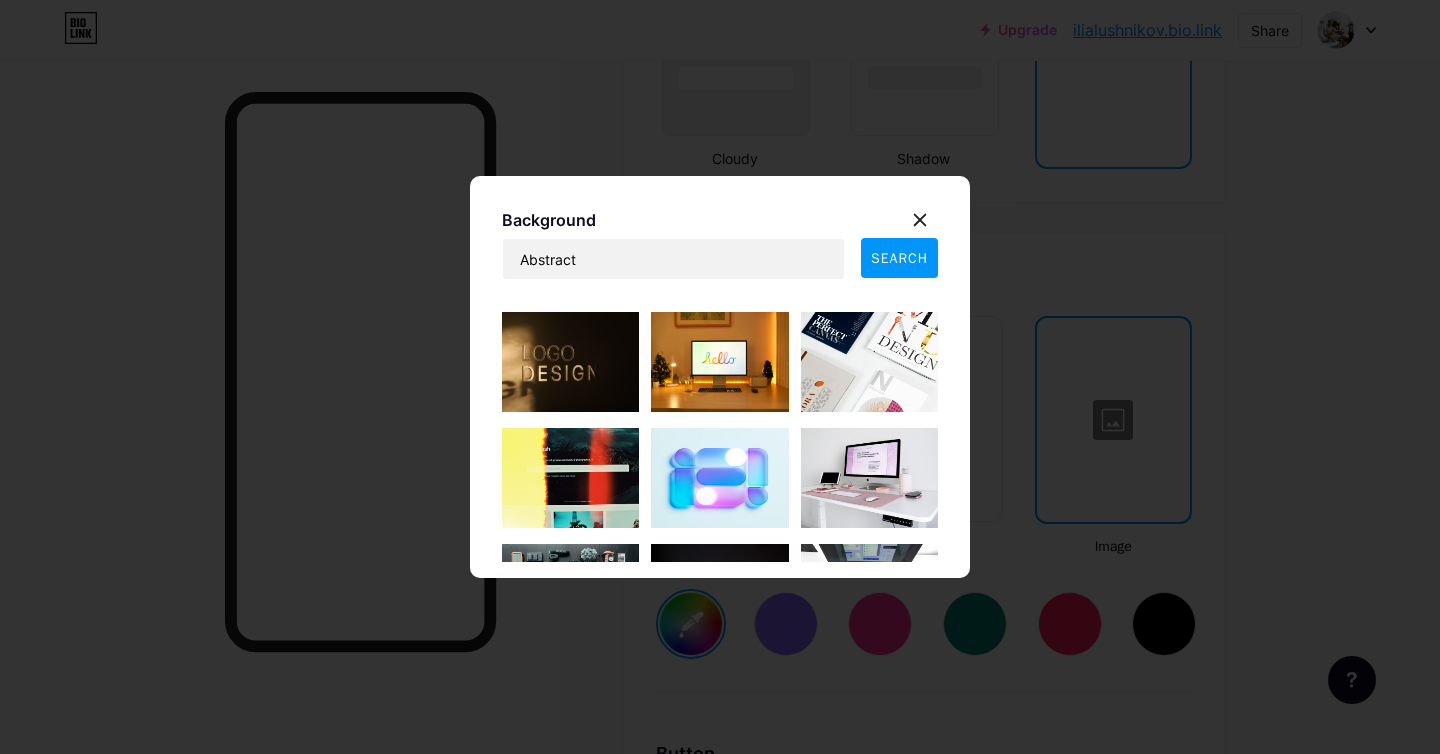 click on "SEARCH" at bounding box center (899, 258) 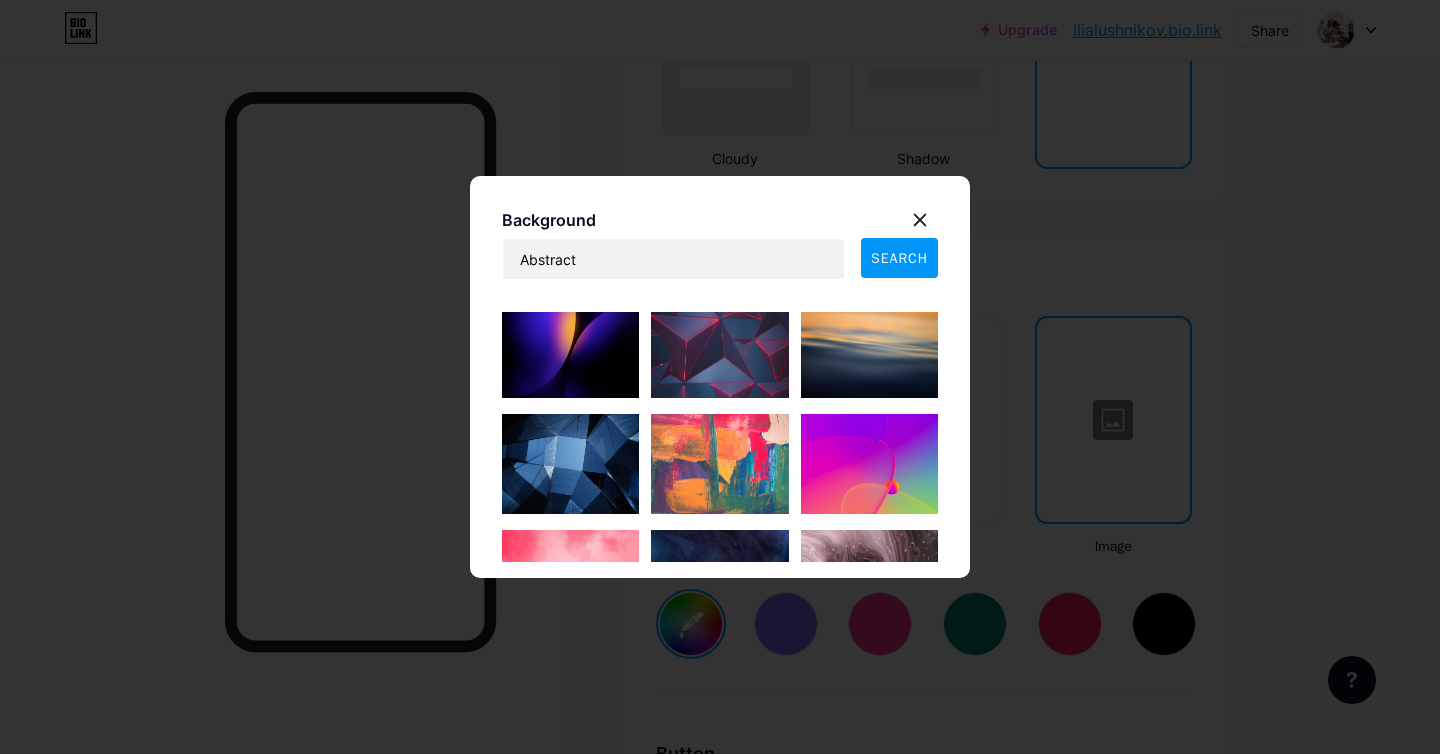 scroll, scrollTop: 2430, scrollLeft: 0, axis: vertical 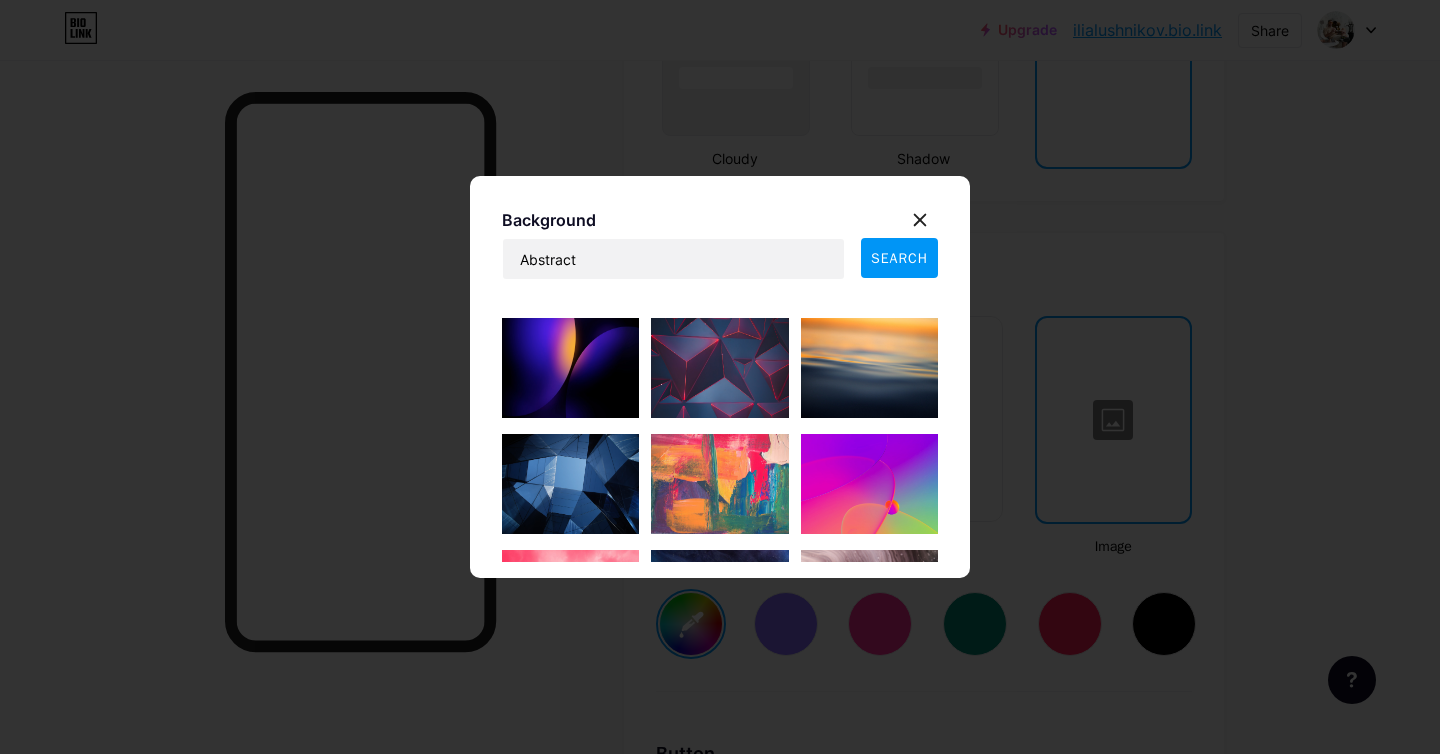 click at bounding box center (570, 368) 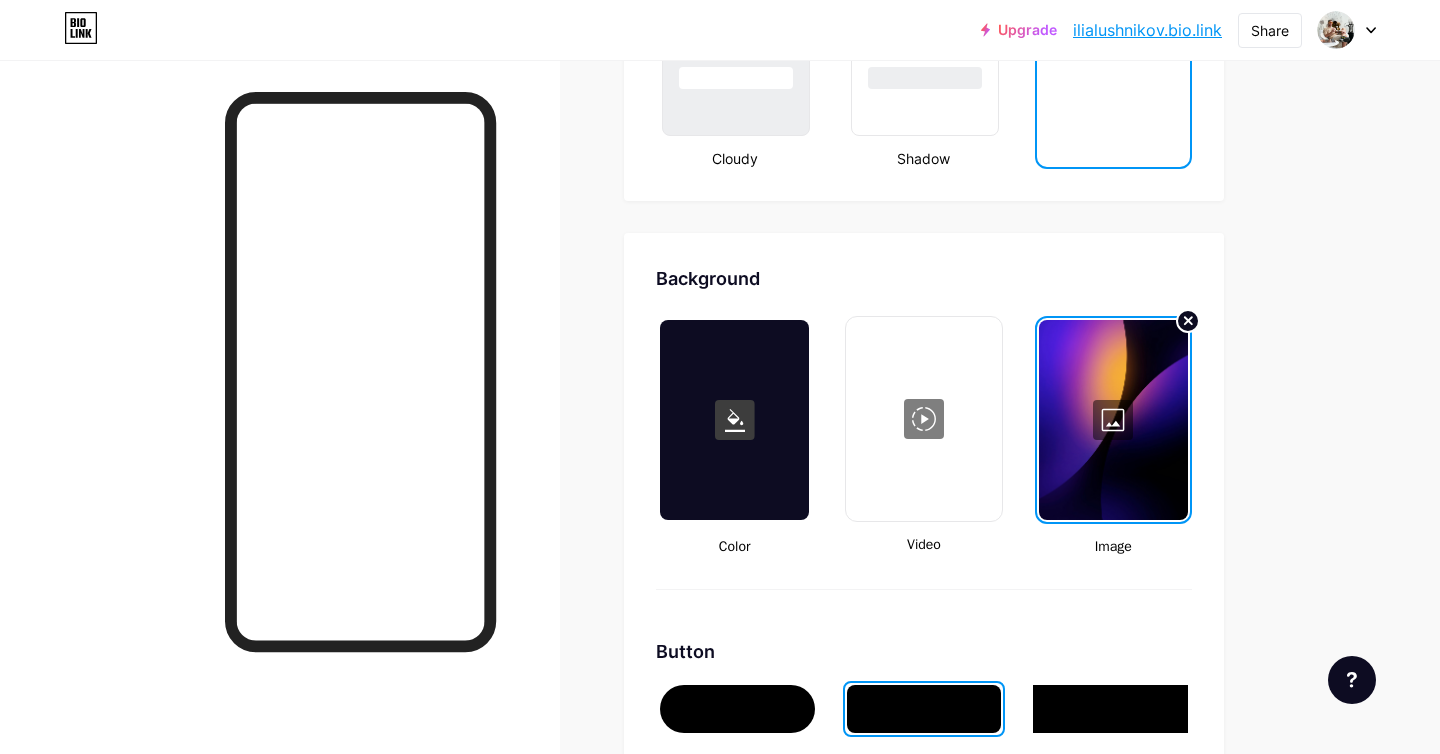 click at bounding box center (1113, 420) 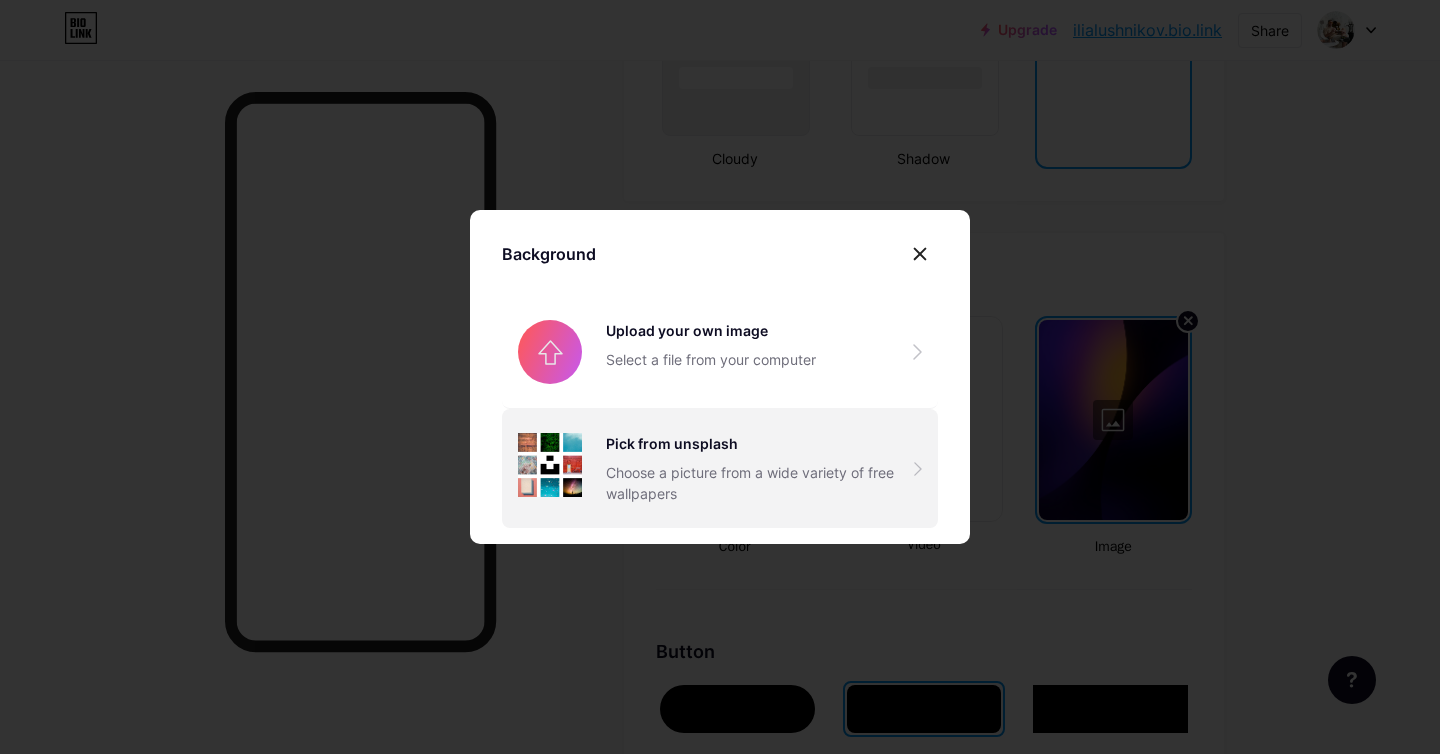 click on "Choose a picture from a wide variety of
free wallpapers" at bounding box center (760, 483) 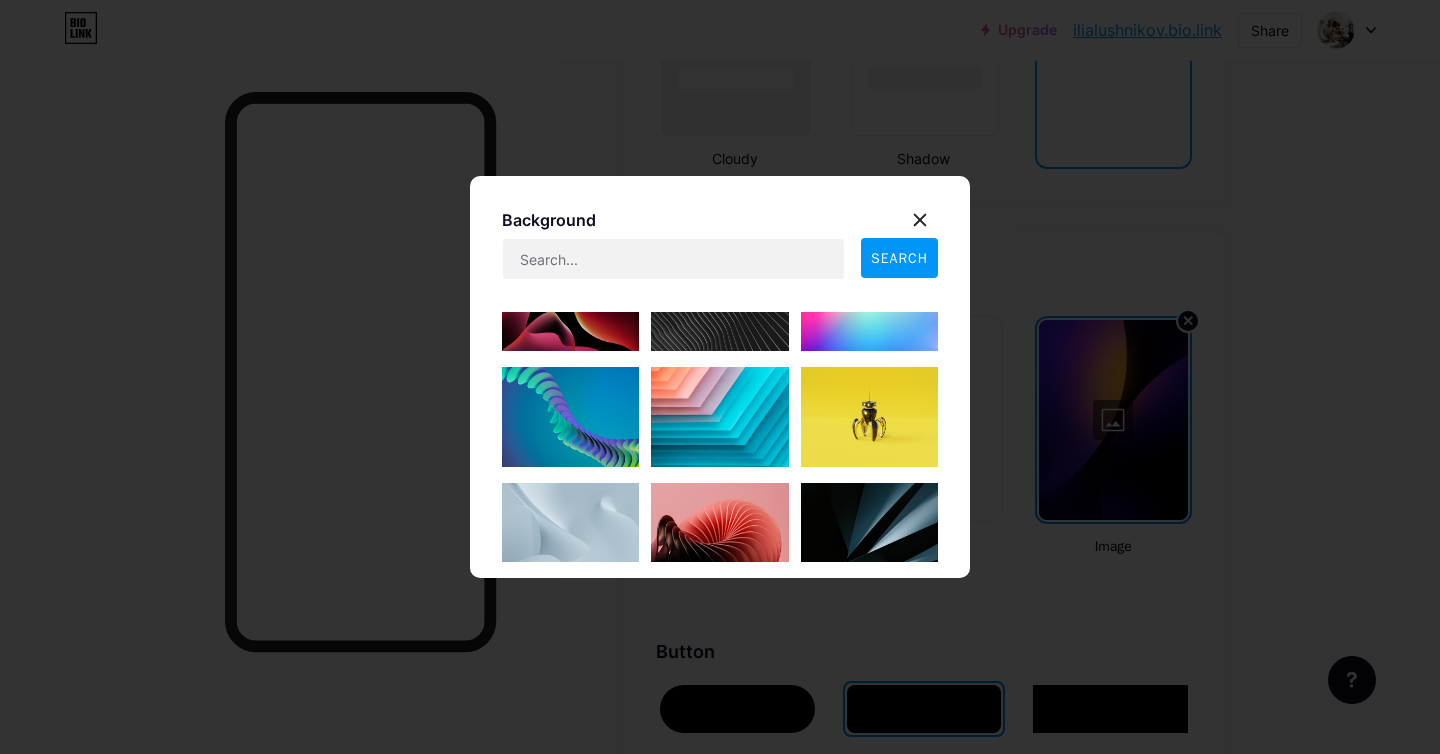 scroll, scrollTop: 3108, scrollLeft: 0, axis: vertical 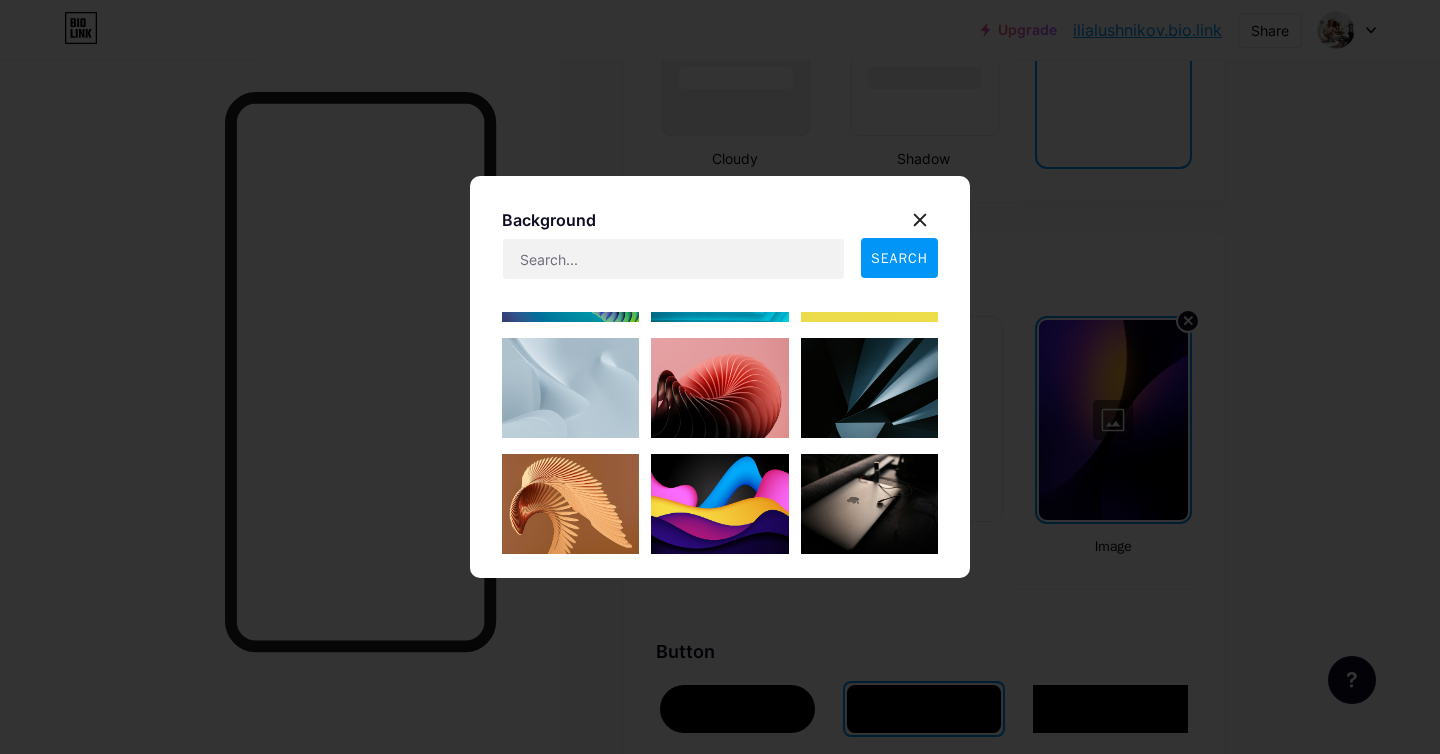 click at bounding box center [570, 388] 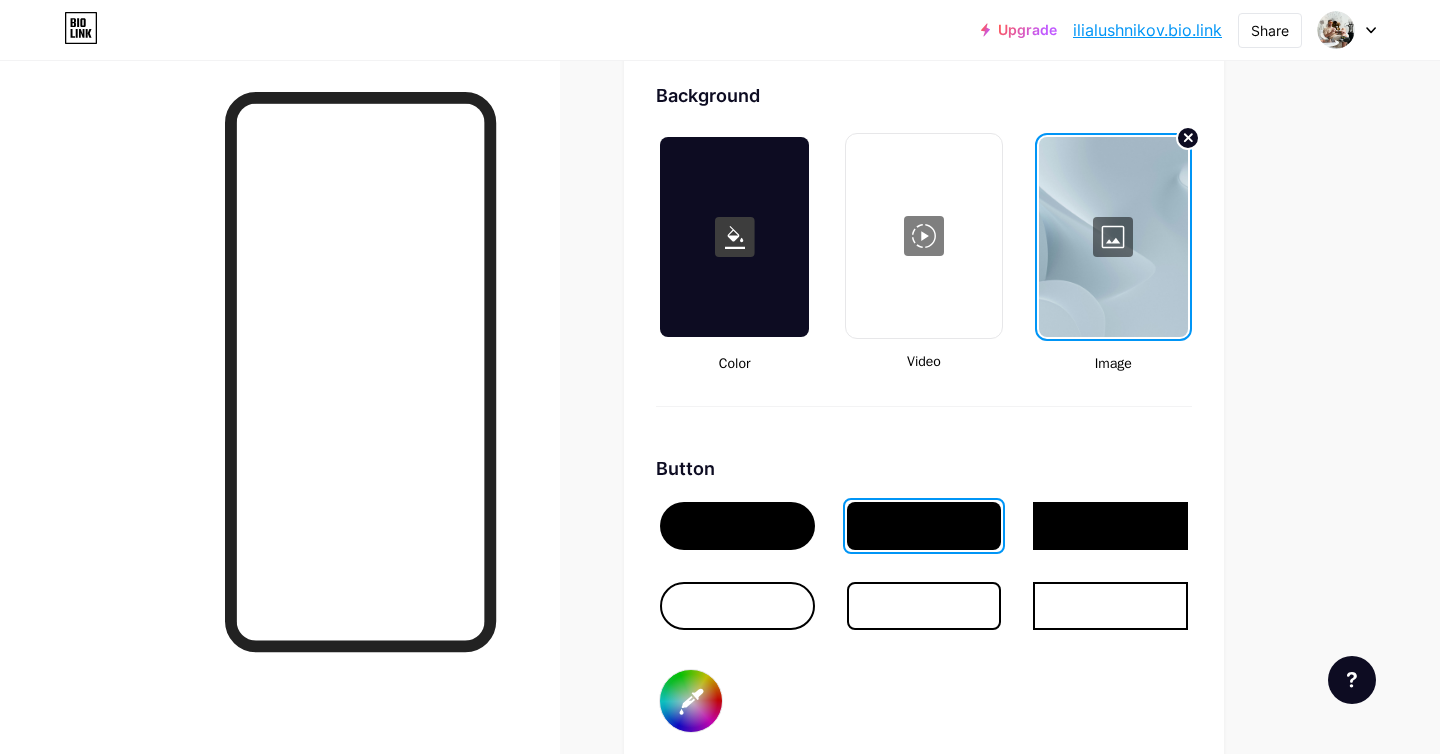 scroll, scrollTop: 2862, scrollLeft: 0, axis: vertical 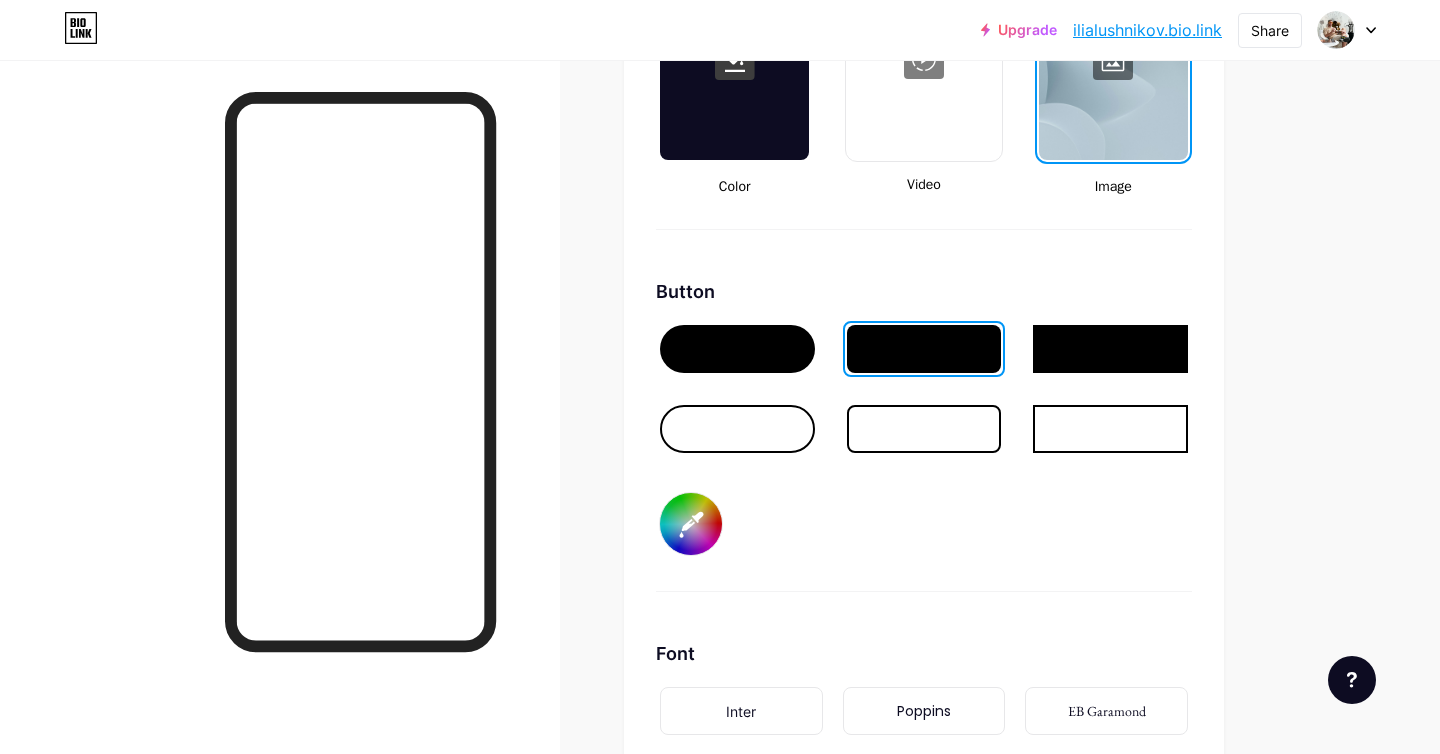 click on "#000000" at bounding box center (691, 524) 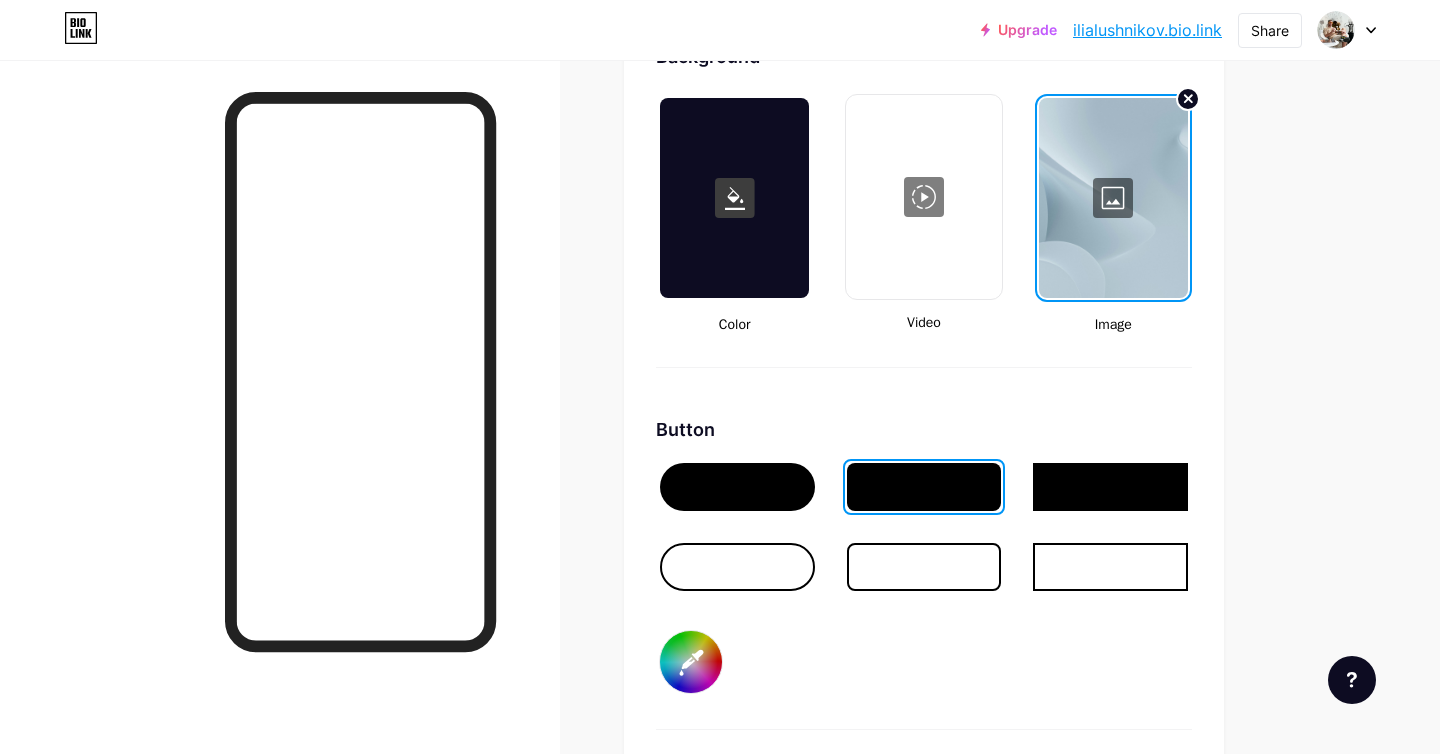 scroll, scrollTop: 2622, scrollLeft: 0, axis: vertical 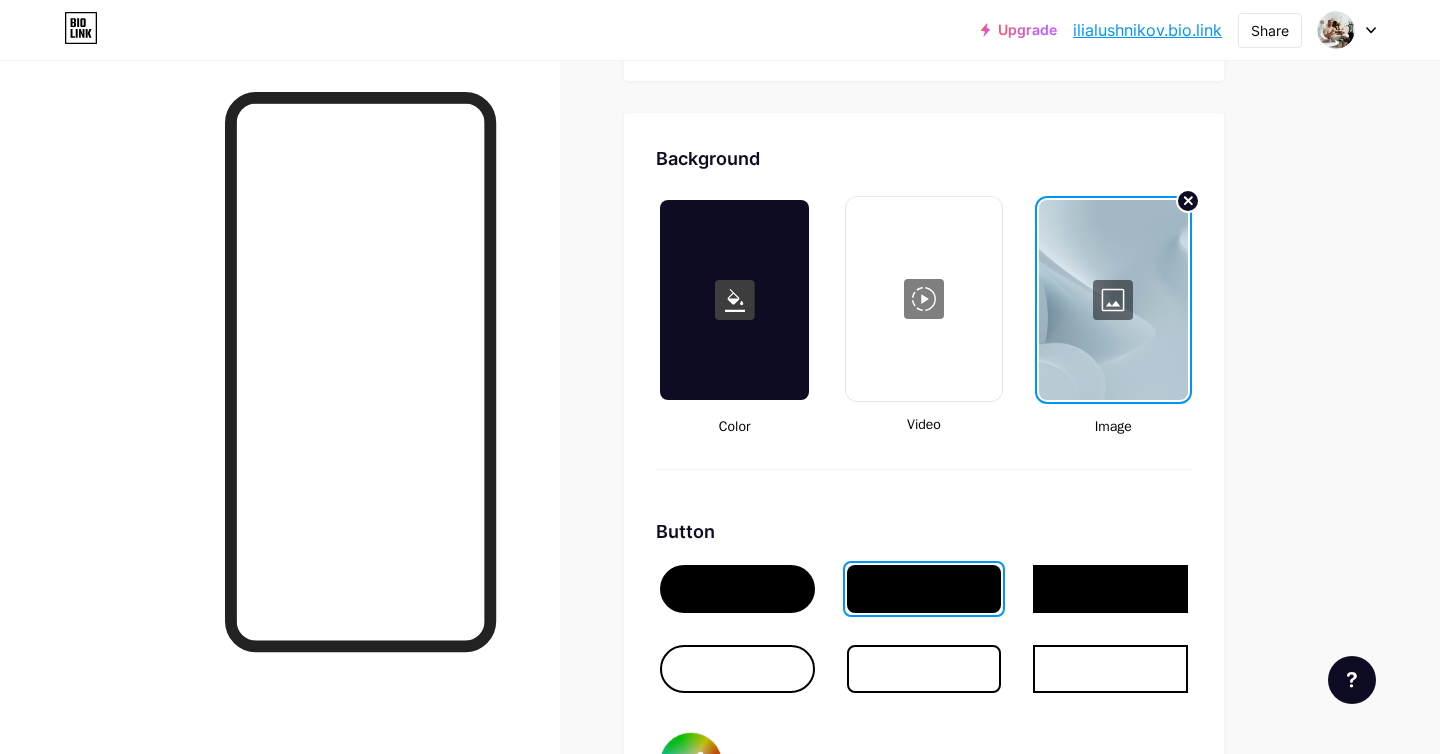 click at bounding box center [923, 299] 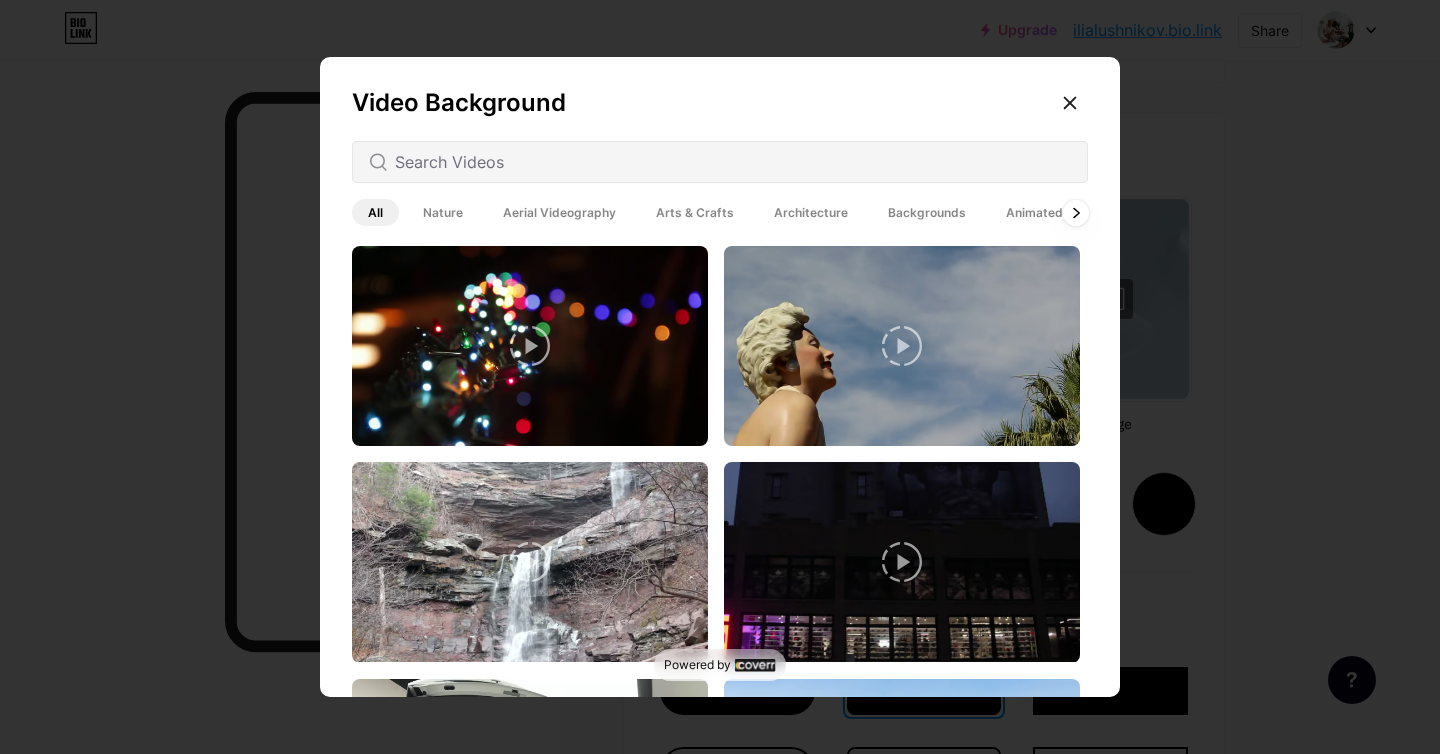 click at bounding box center [1076, 212] 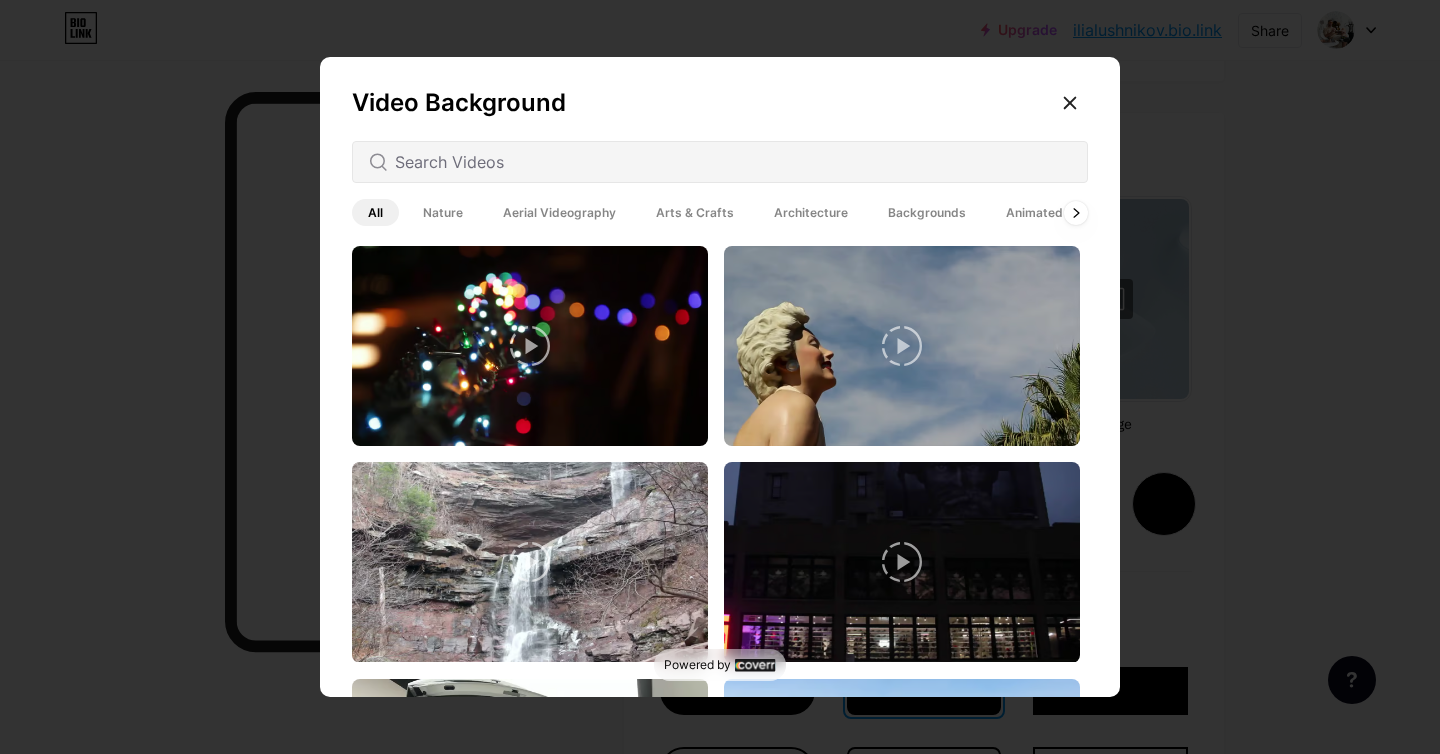click on "Animated" at bounding box center [1034, 212] 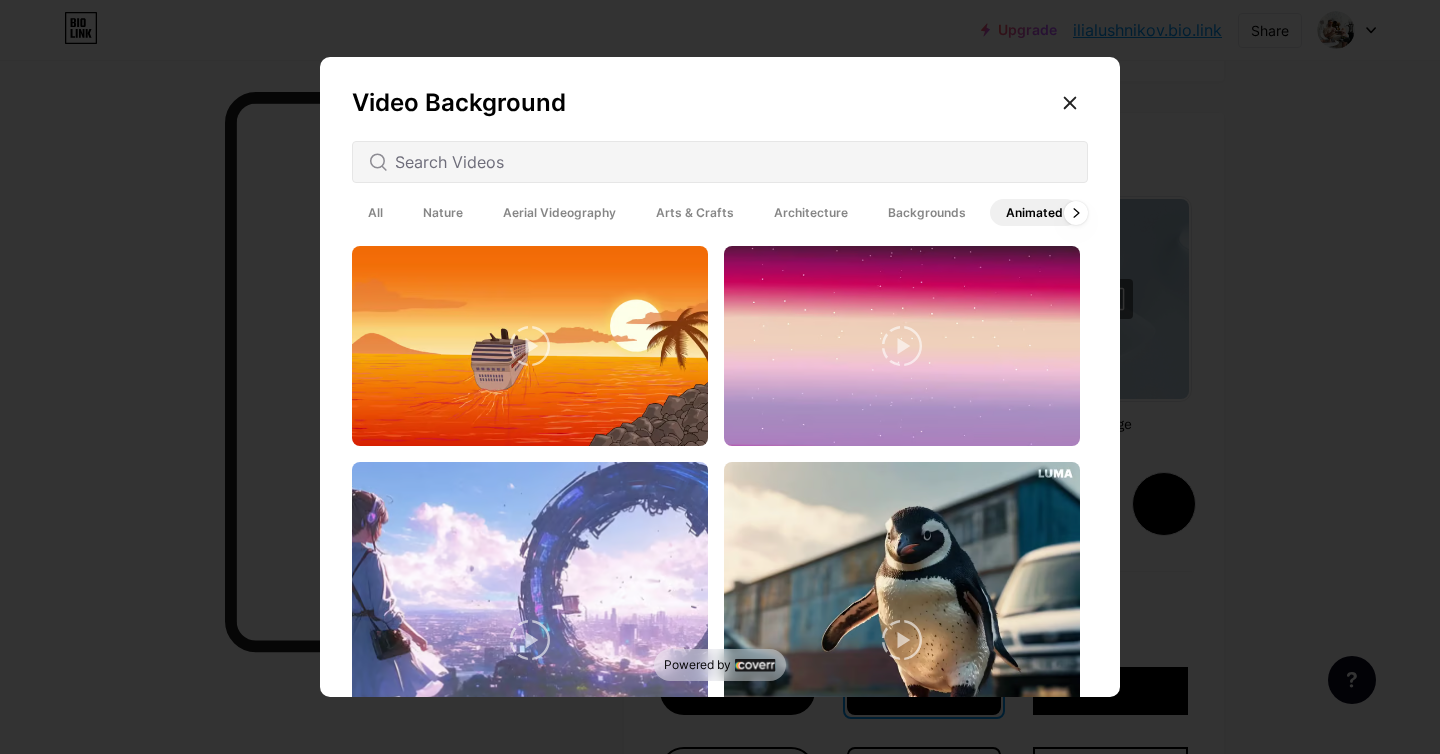 click on "Backgrounds" at bounding box center [927, 212] 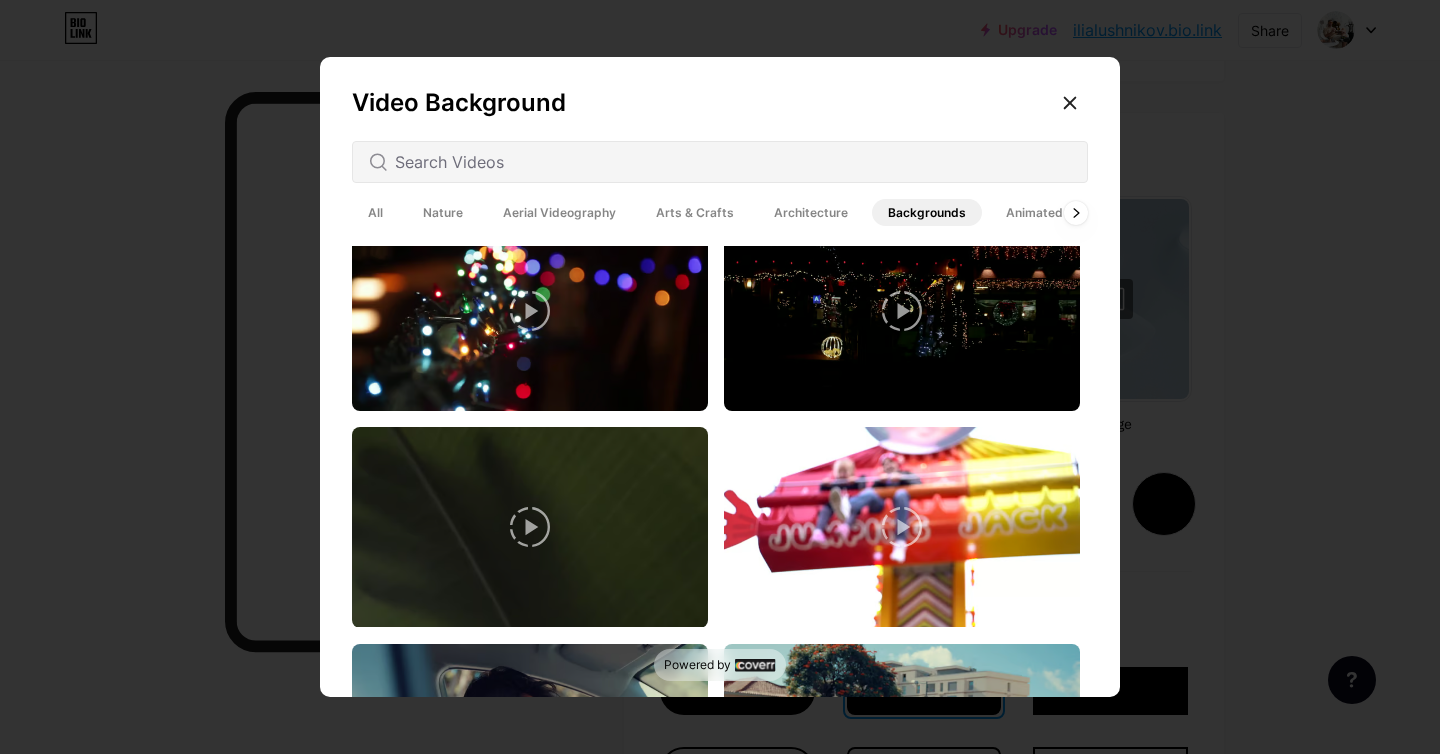 scroll, scrollTop: 0, scrollLeft: 0, axis: both 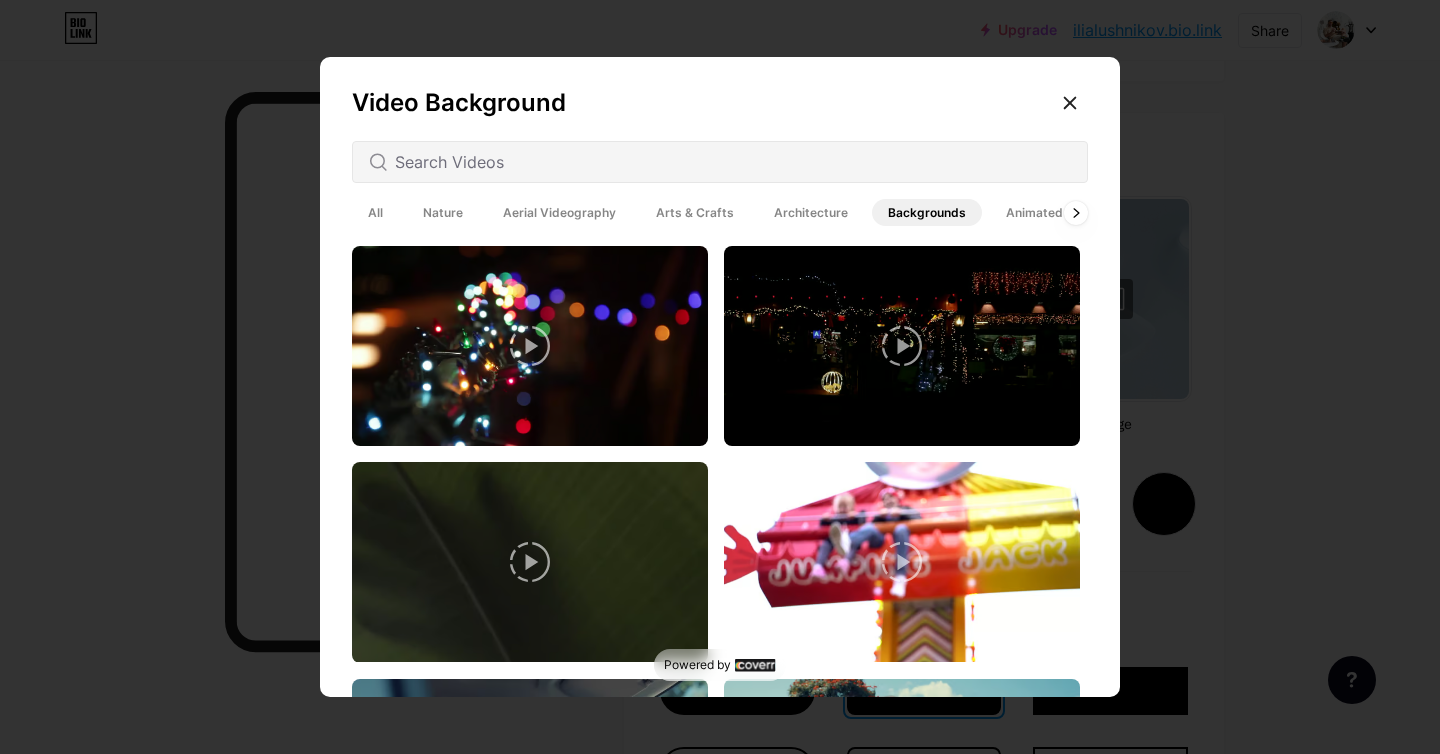 click on "Architecture" at bounding box center [811, 212] 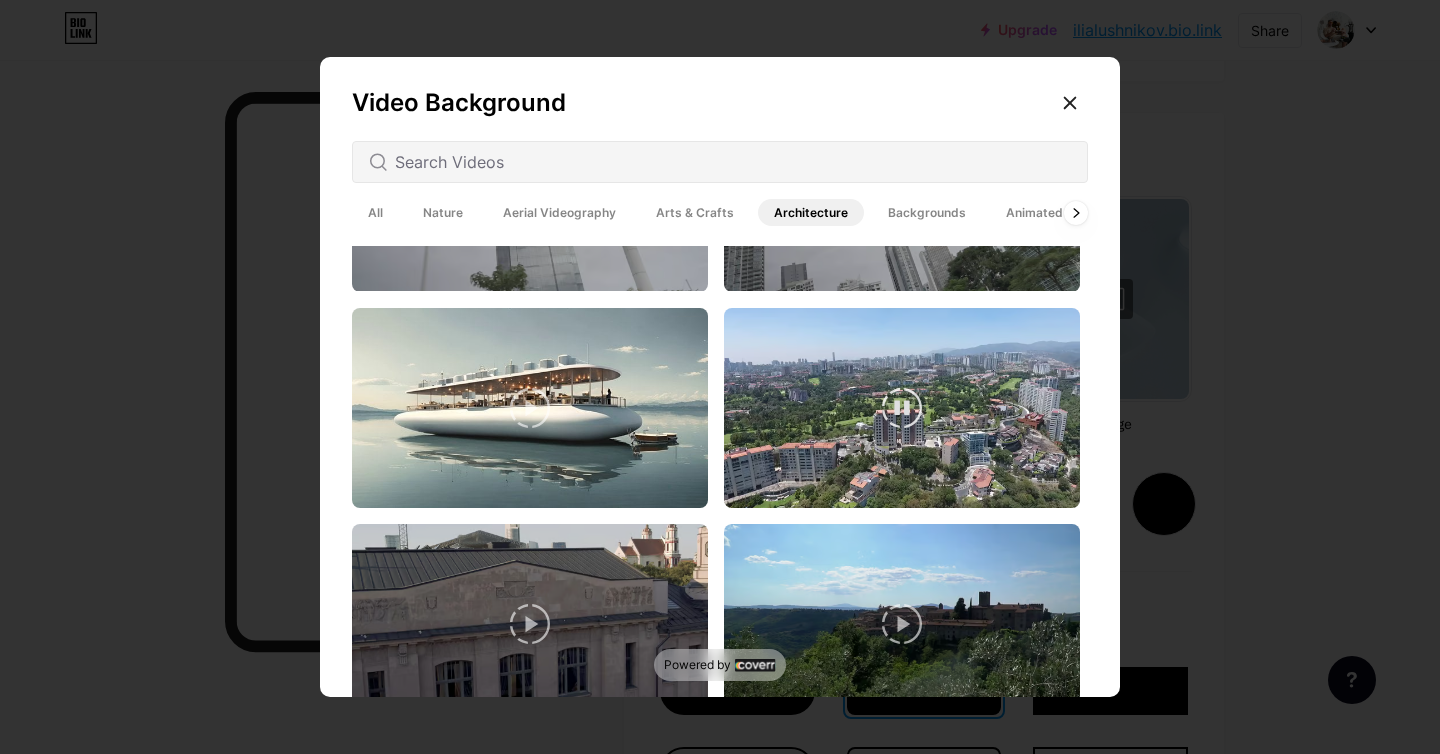 scroll, scrollTop: 0, scrollLeft: 0, axis: both 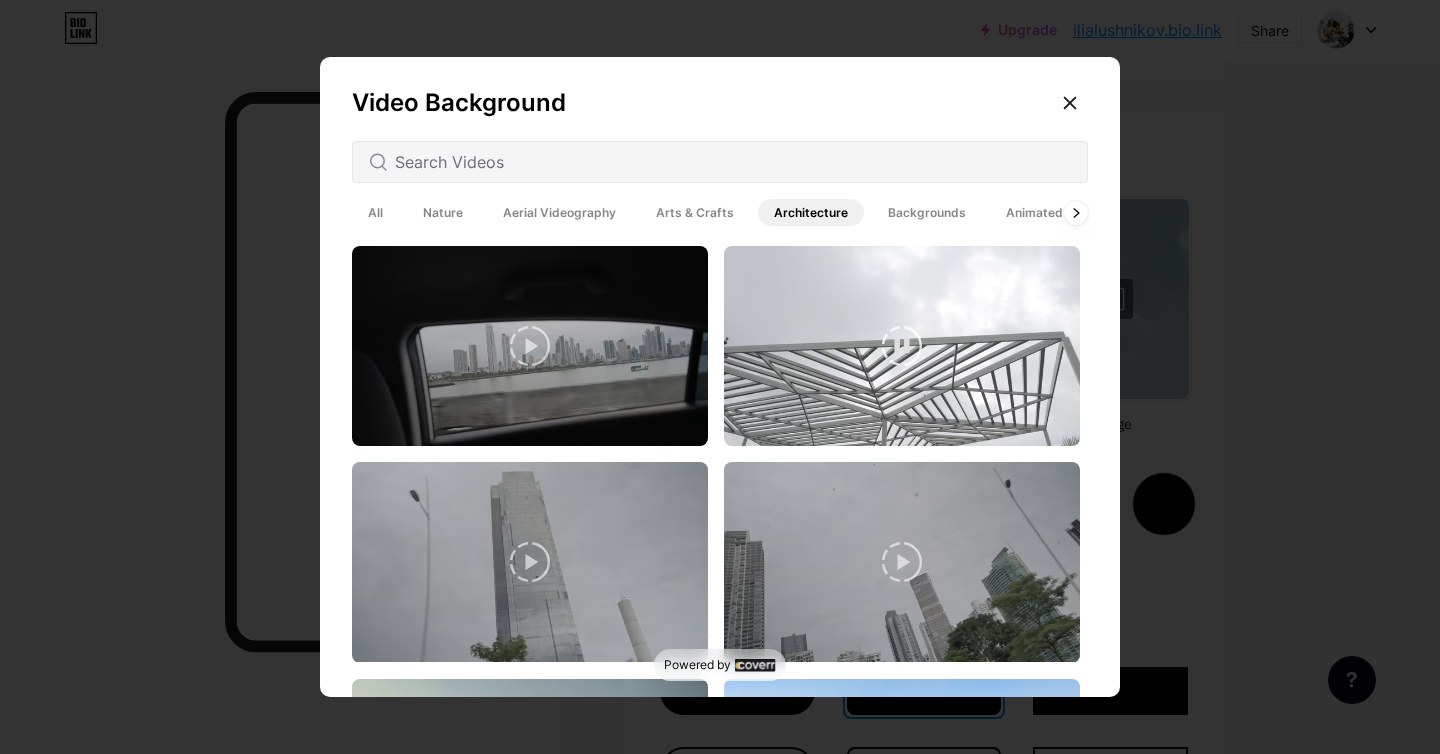 click at bounding box center [902, 346] 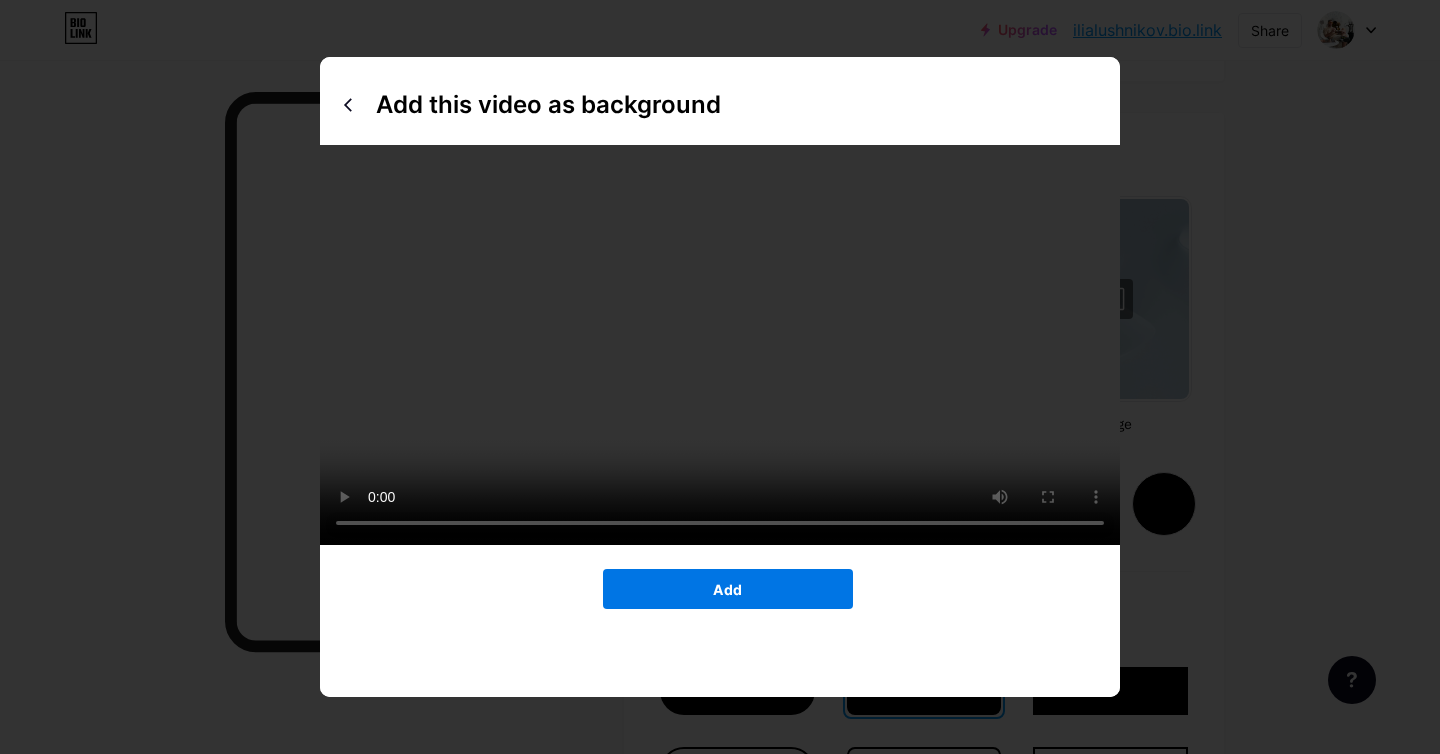 drag, startPoint x: 719, startPoint y: 640, endPoint x: 730, endPoint y: 636, distance: 11.7046995 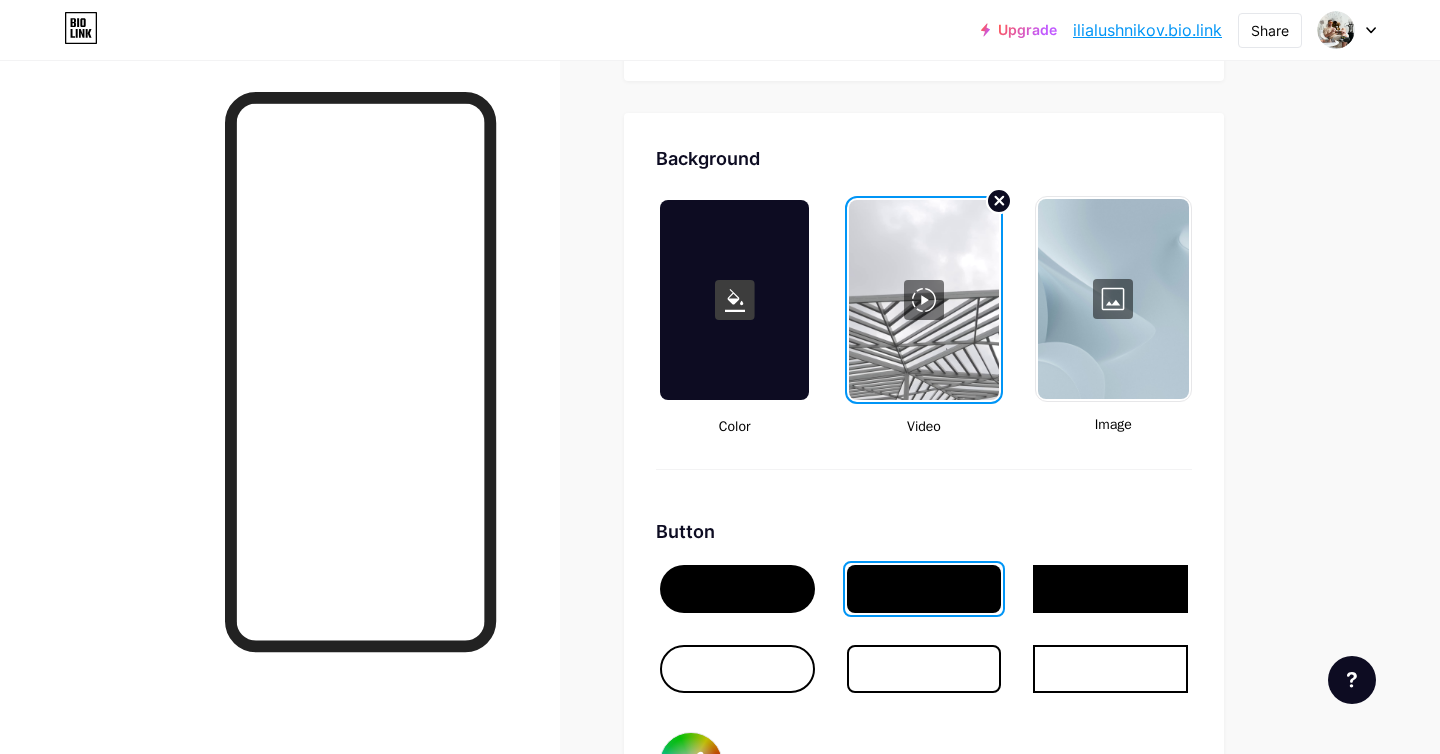 click 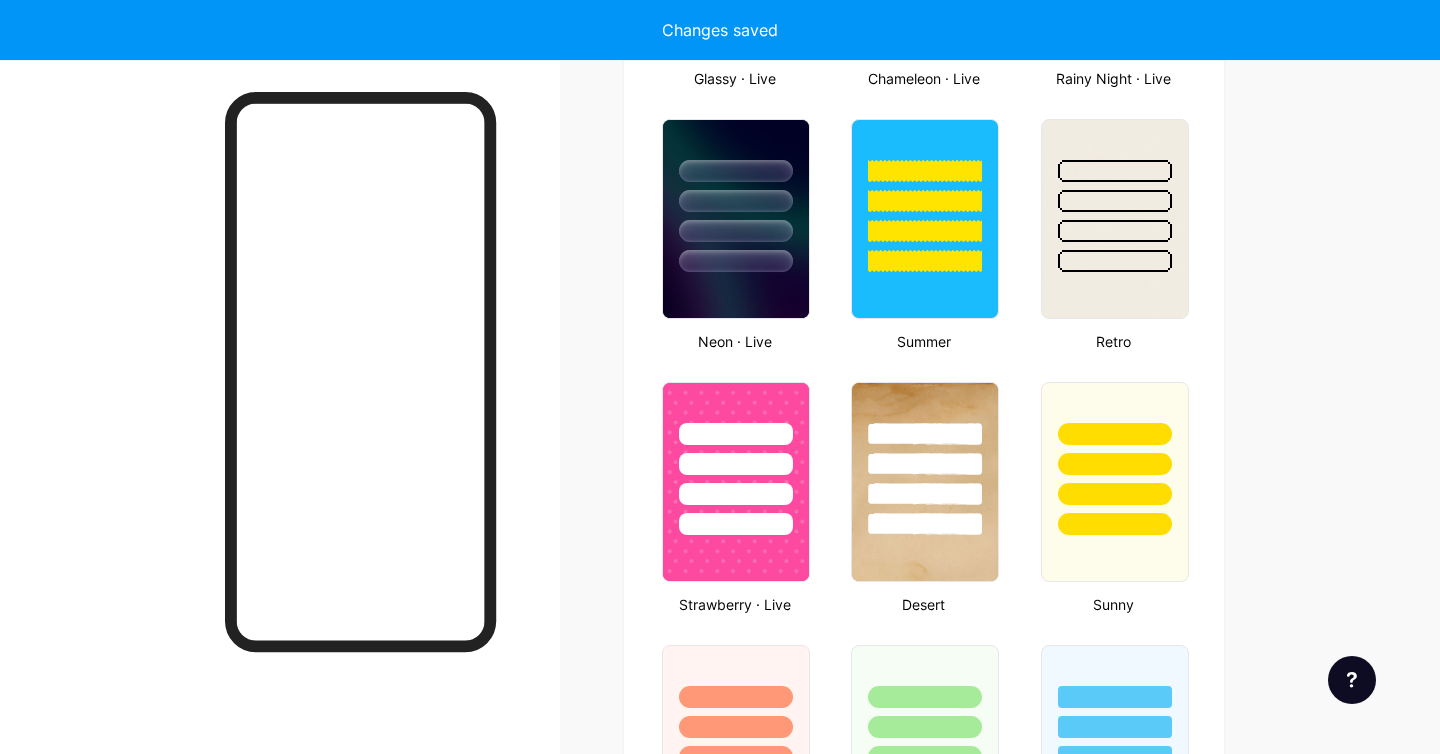 type on "#ffffff" 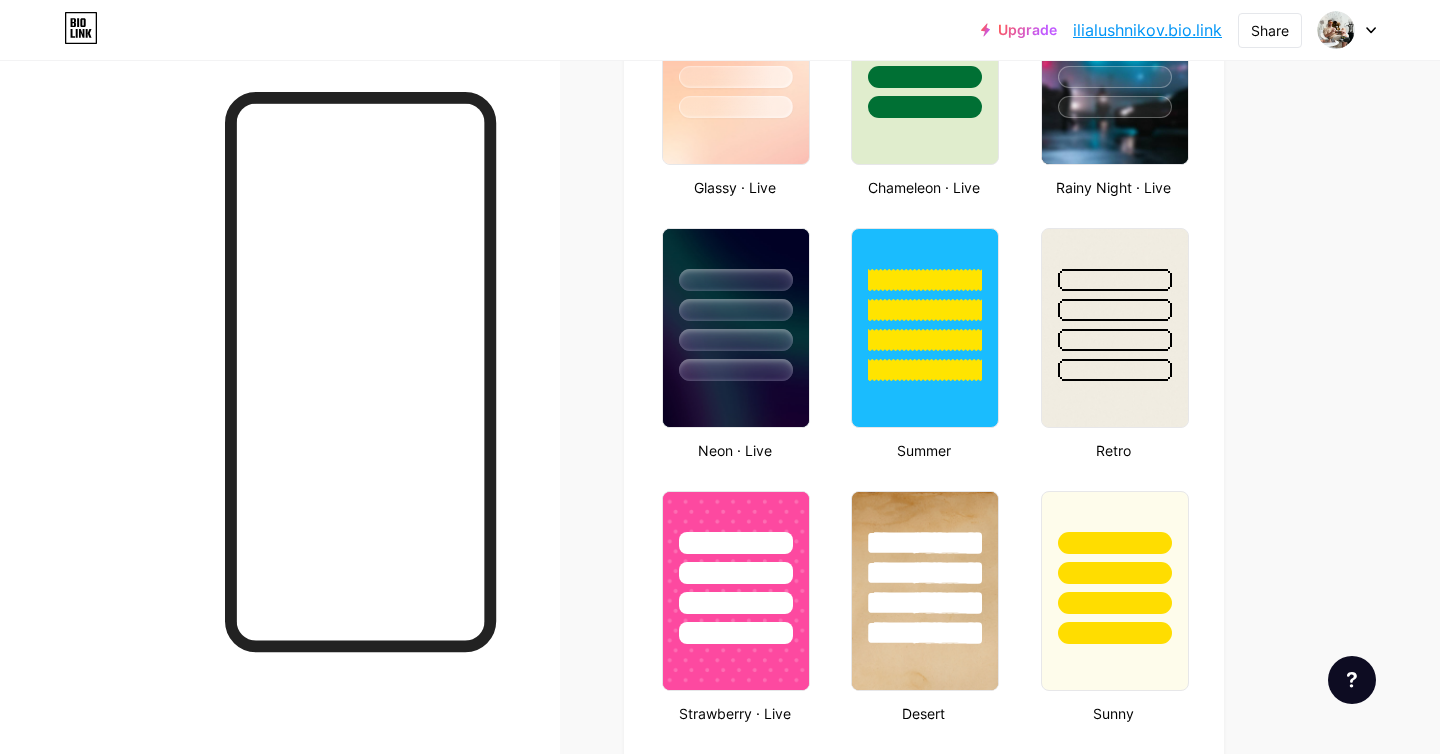 scroll, scrollTop: 1027, scrollLeft: 0, axis: vertical 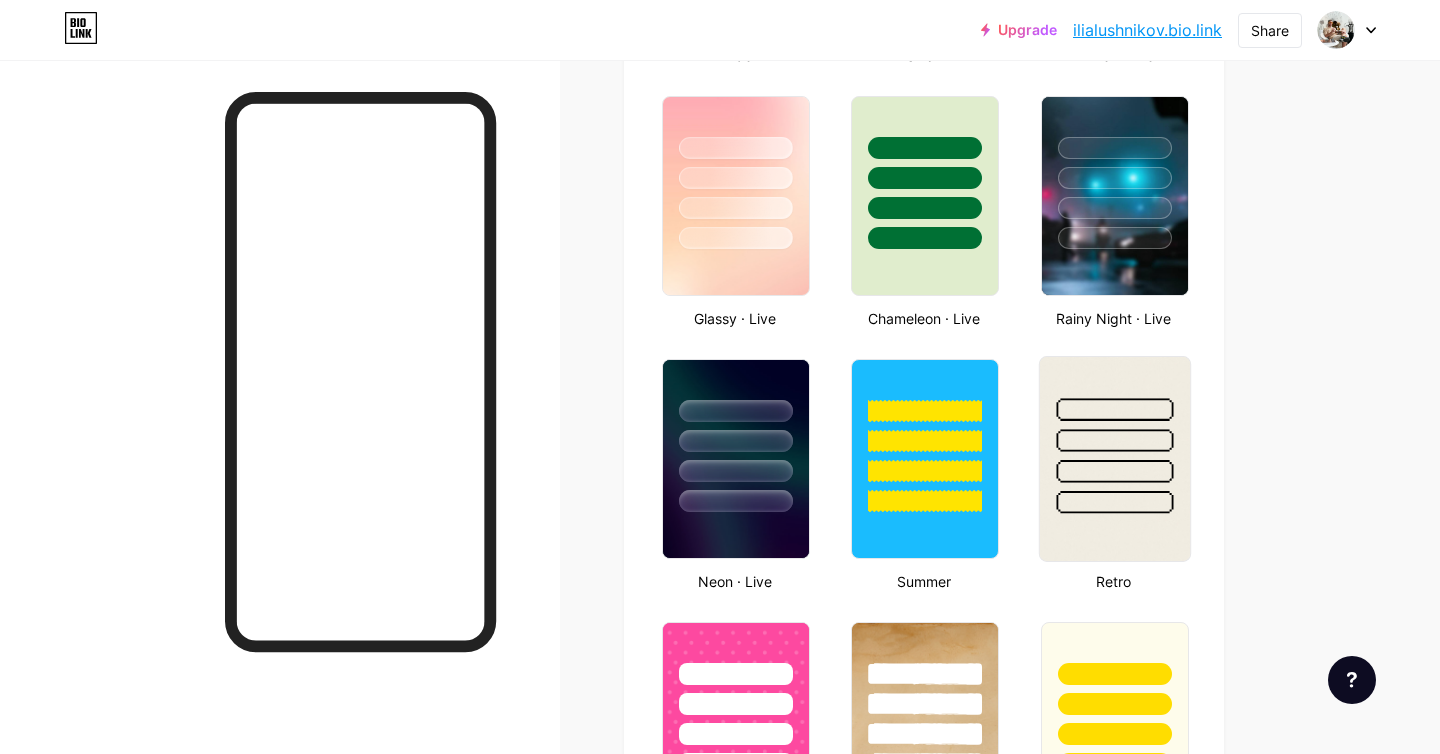 click at bounding box center (1114, 440) 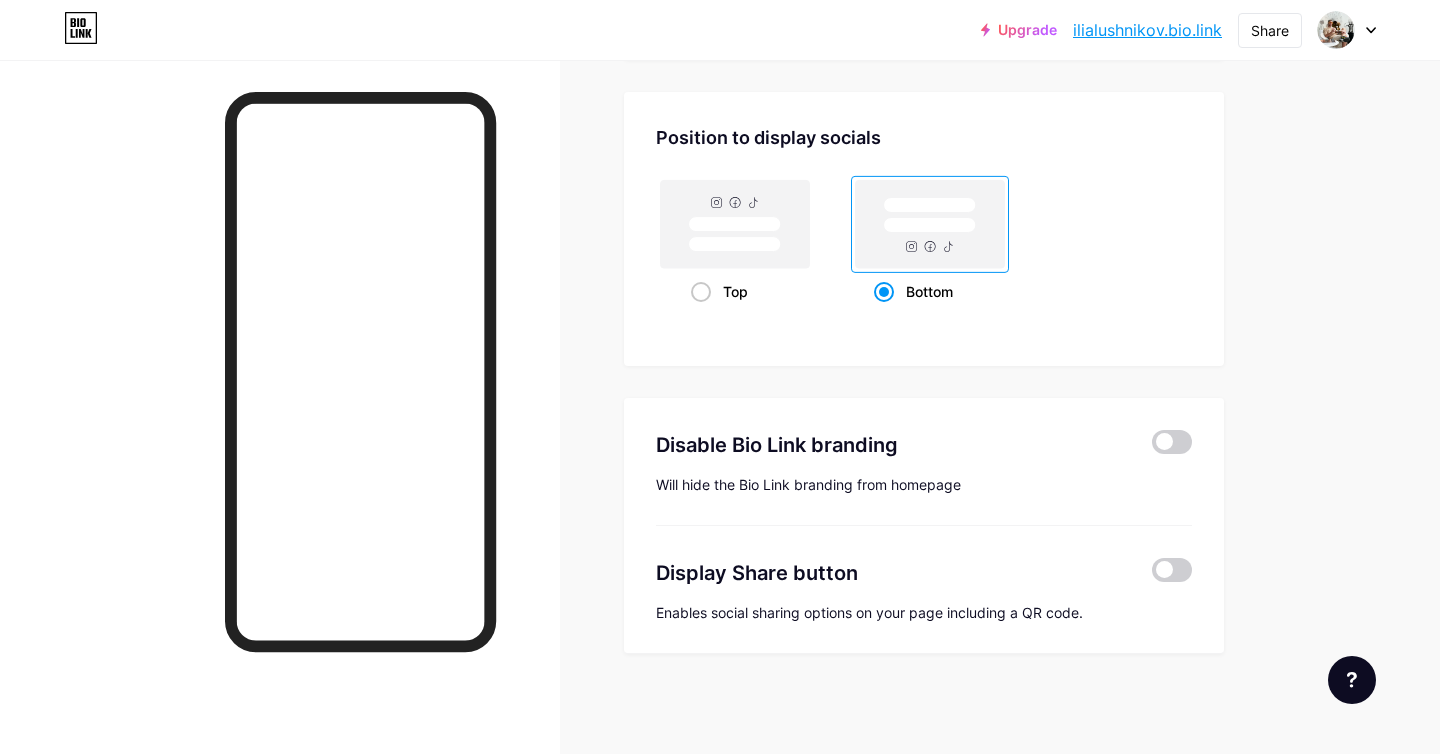scroll, scrollTop: 2239, scrollLeft: 0, axis: vertical 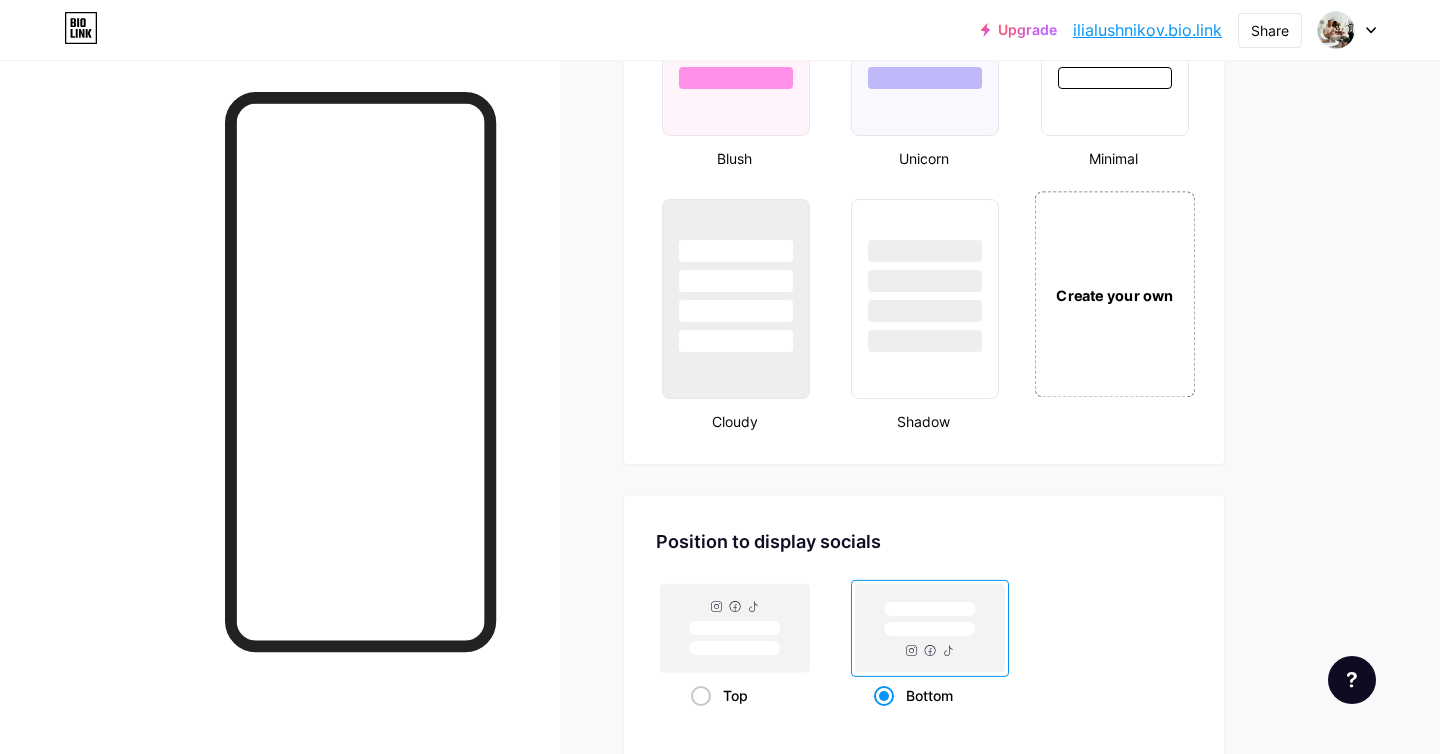 click on "Create your own" at bounding box center [1114, 294] 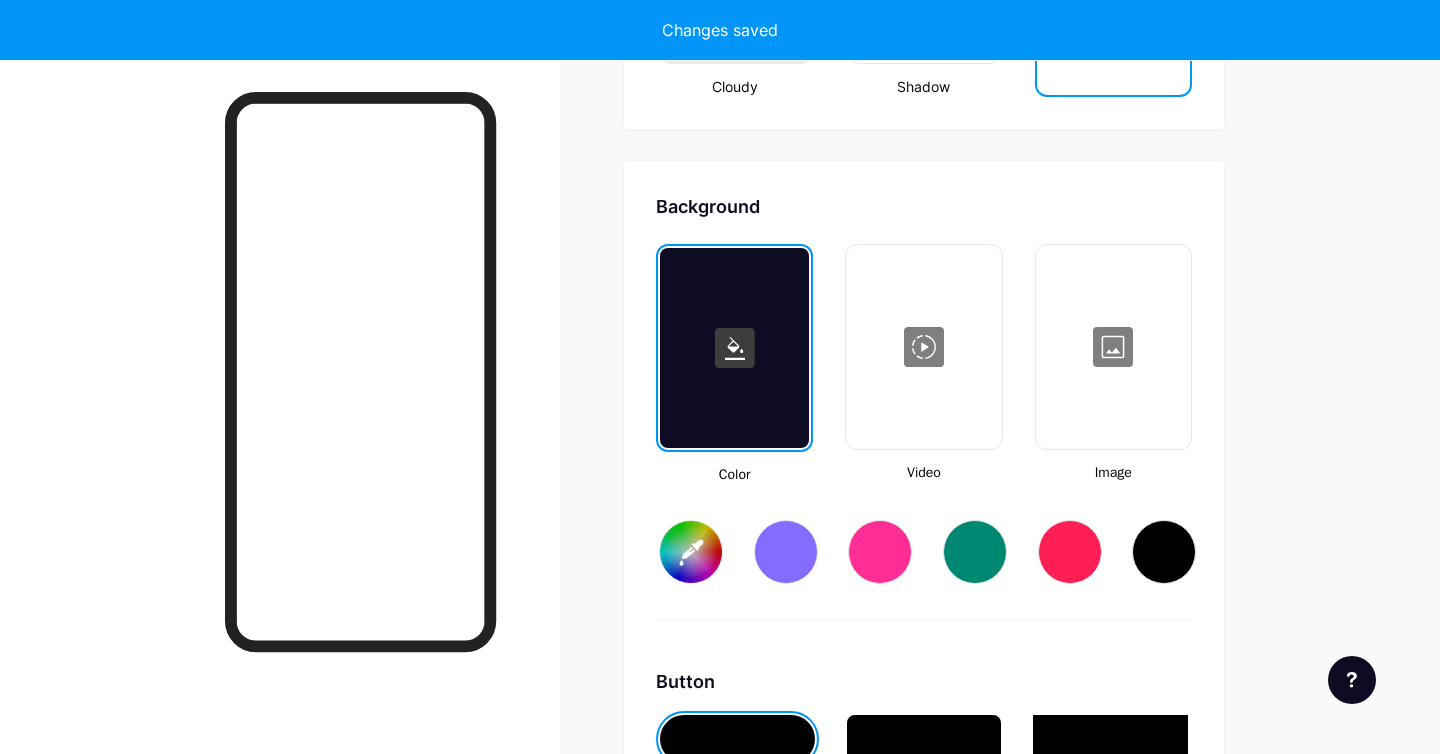 type on "#ffffff" 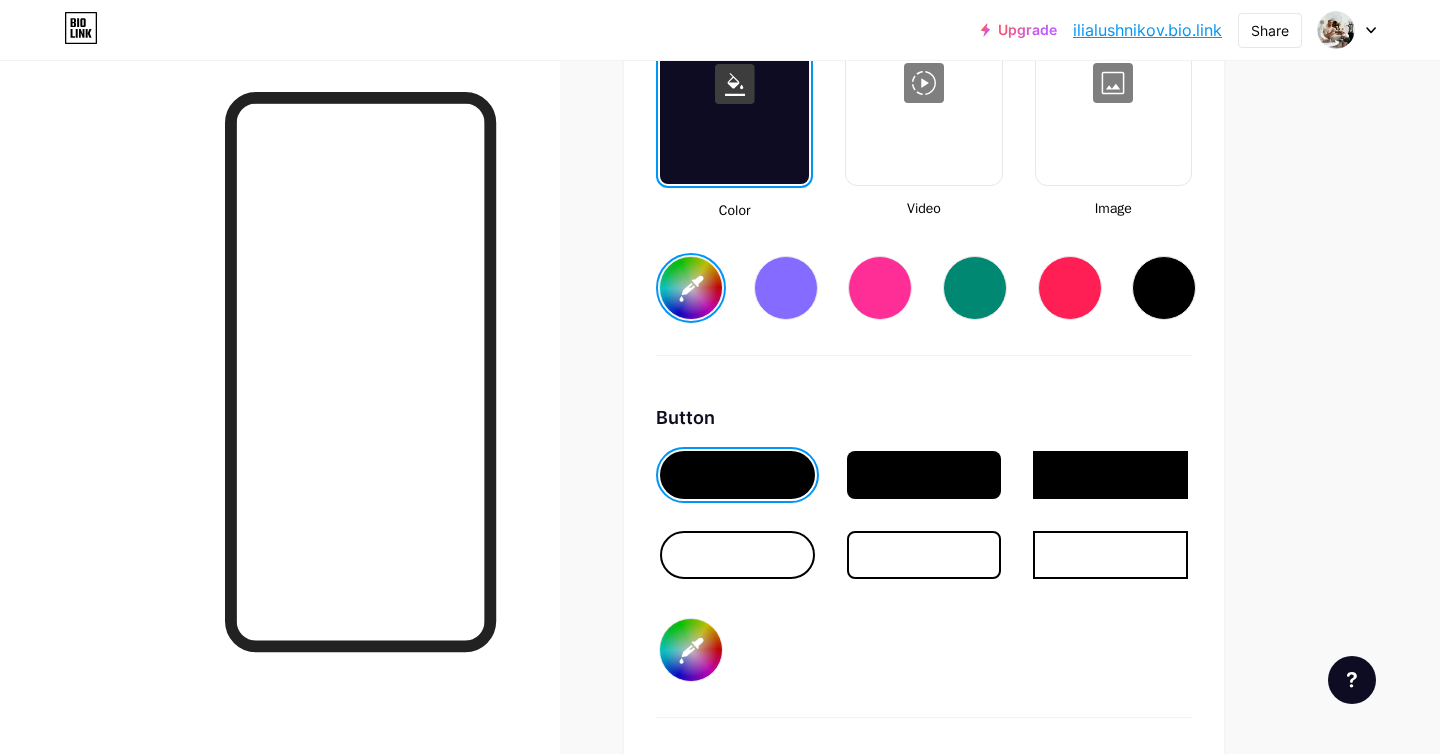 scroll, scrollTop: 3008, scrollLeft: 0, axis: vertical 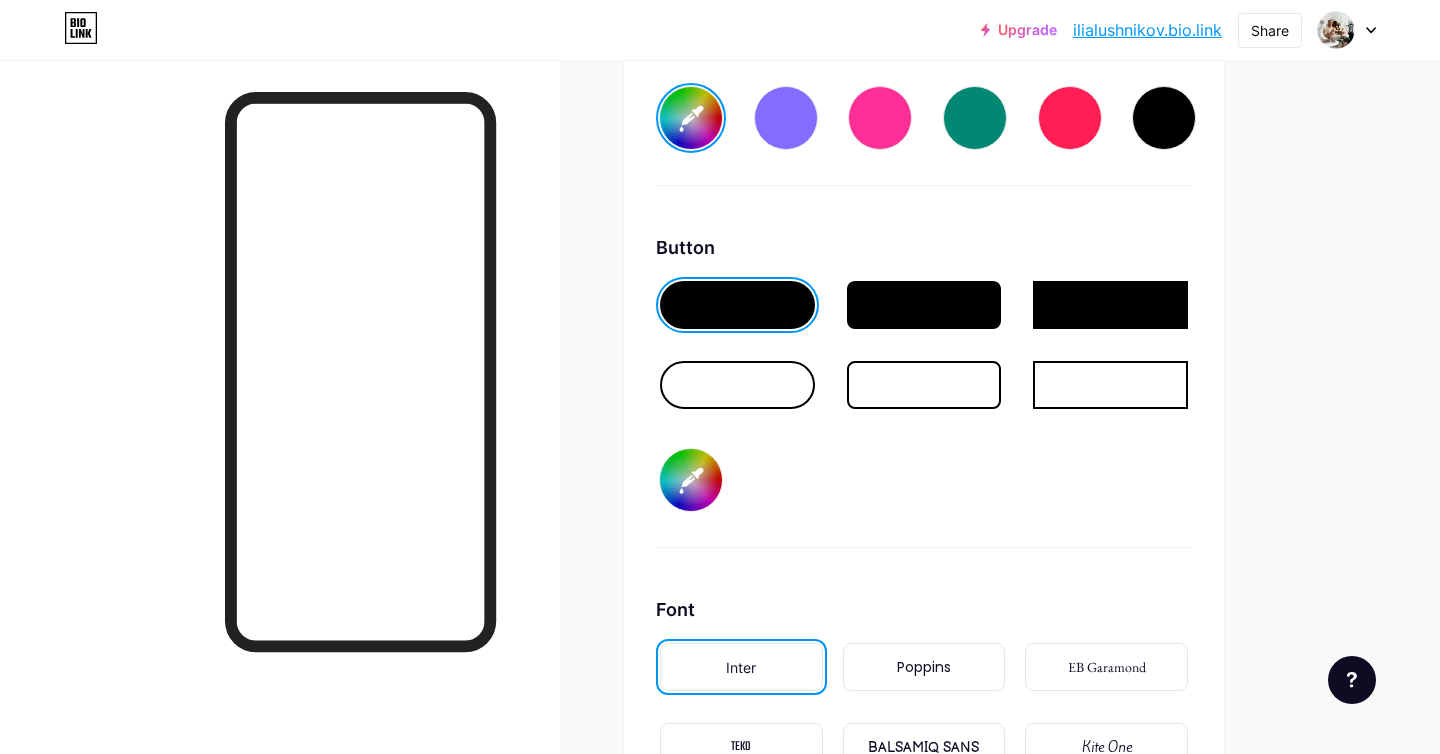 click at bounding box center (1110, 385) 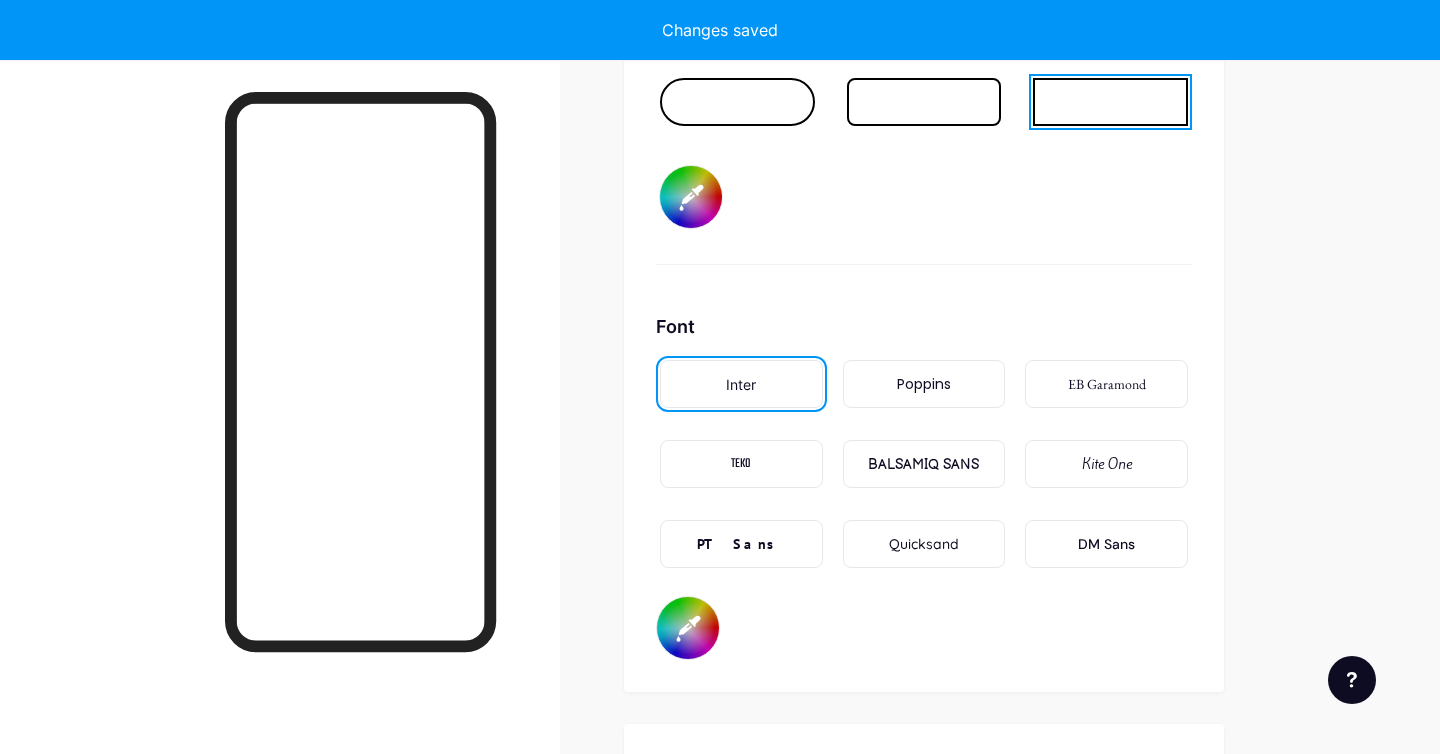 scroll, scrollTop: 3368, scrollLeft: 0, axis: vertical 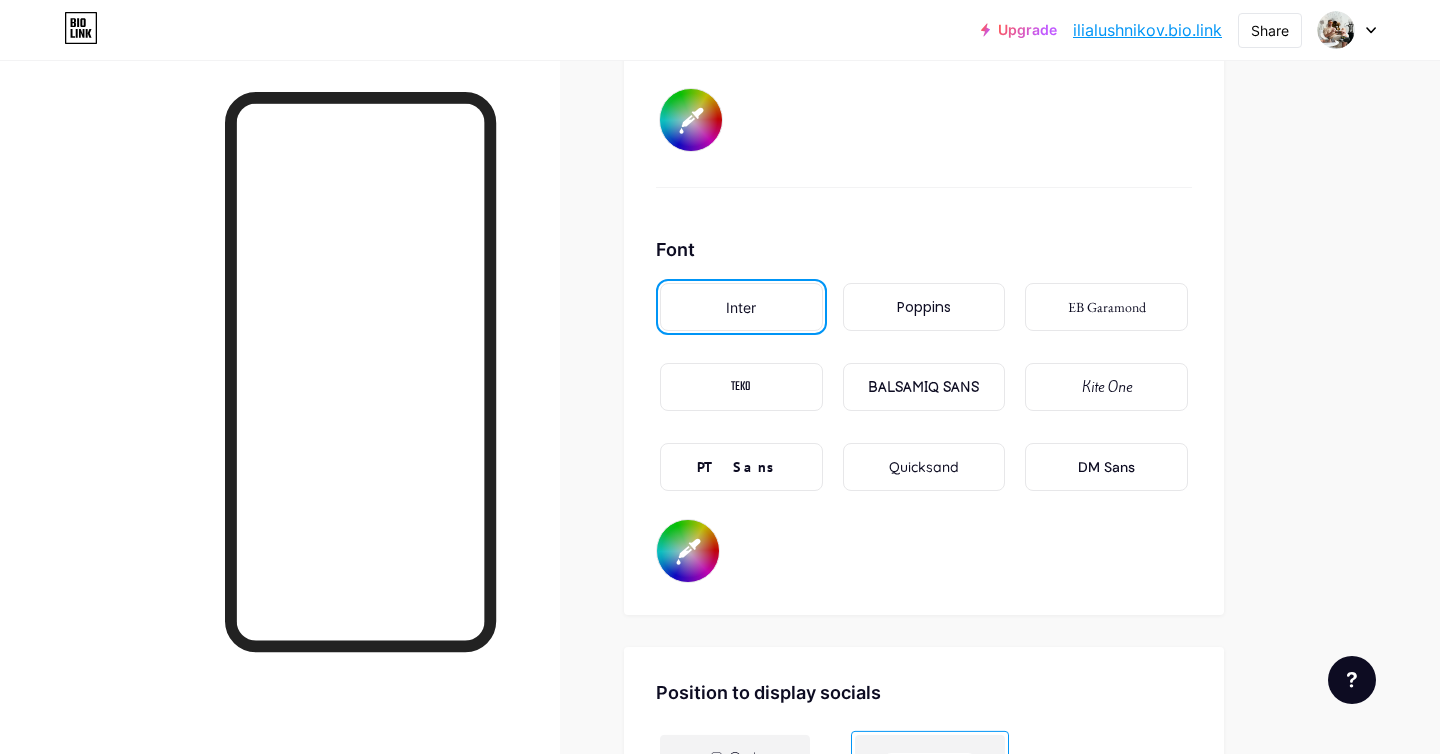 click on "DM Sans" at bounding box center (1106, 467) 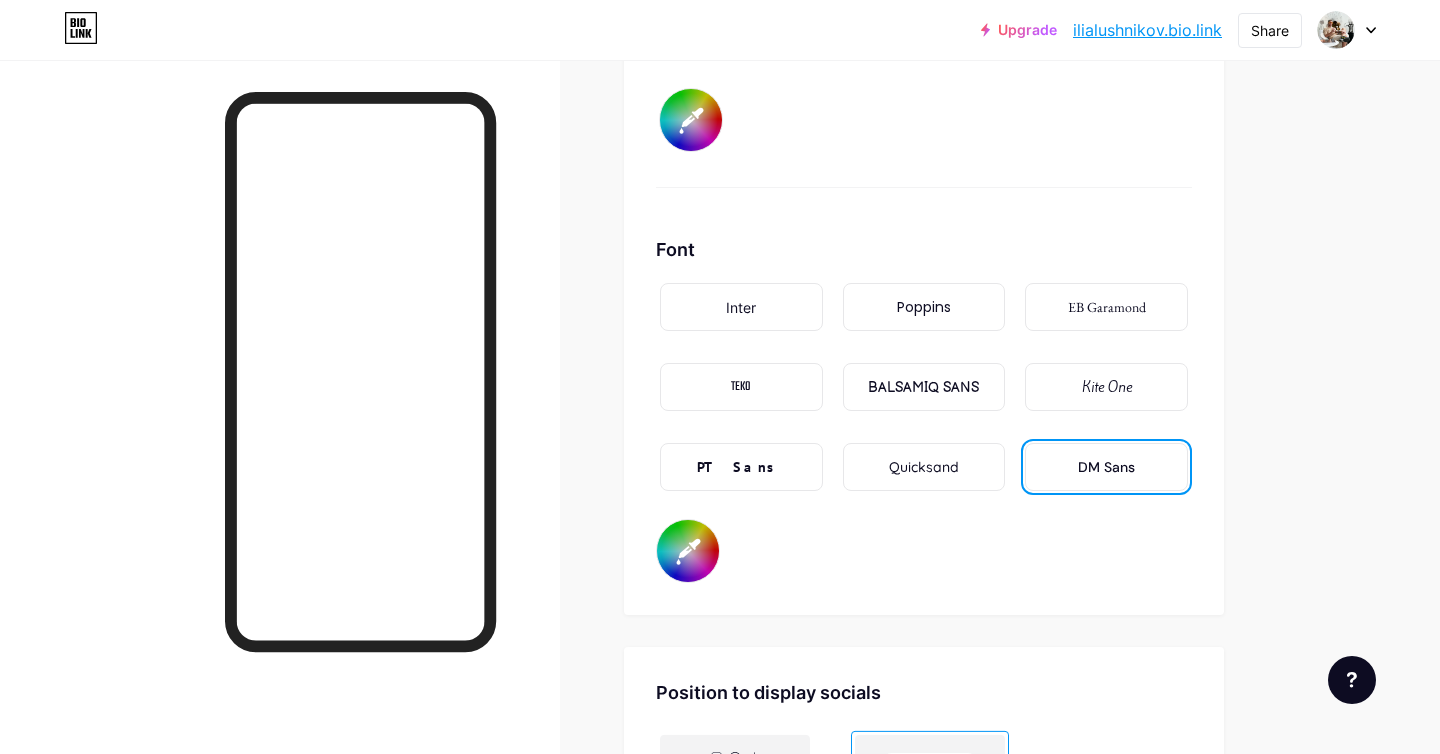 click on "Quicksand" at bounding box center [924, 467] 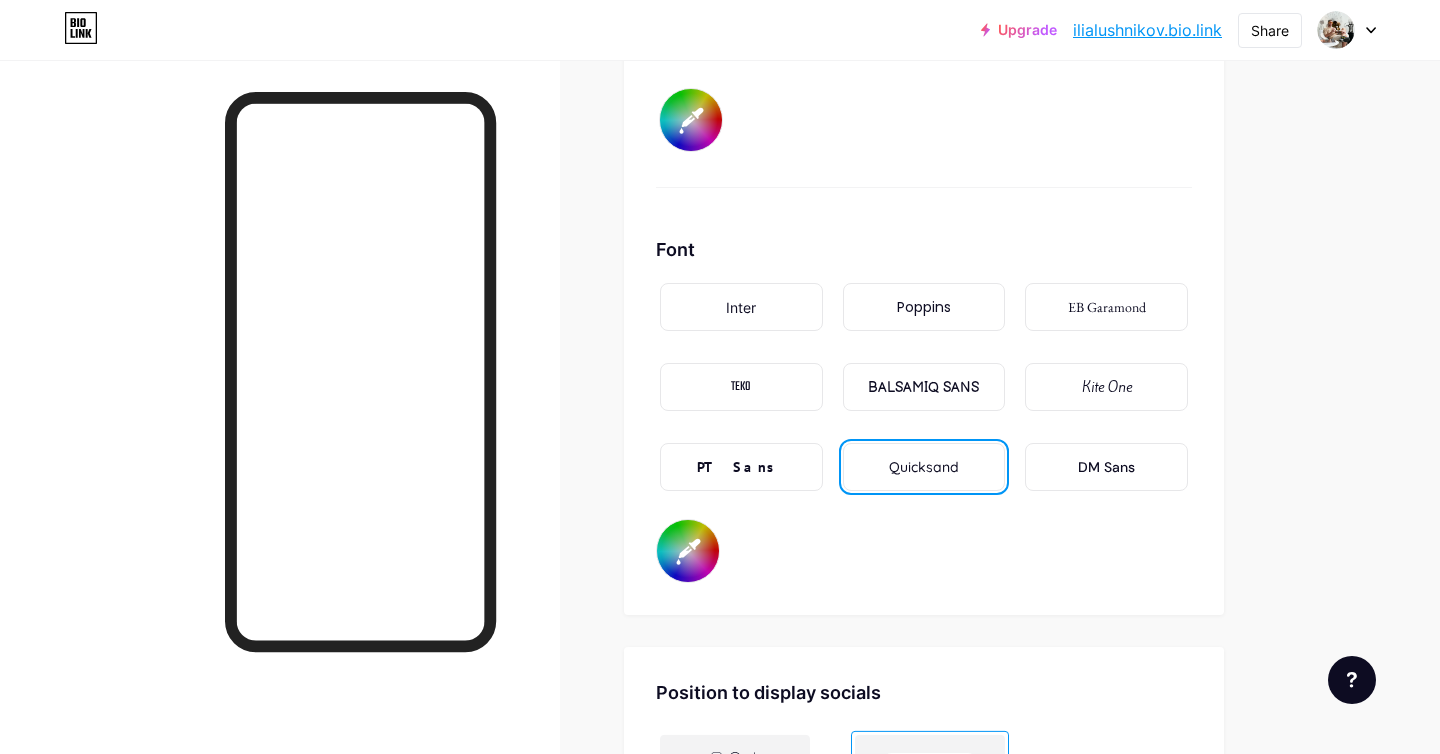 click on "BALSAMIQ SANS" at bounding box center (923, 387) 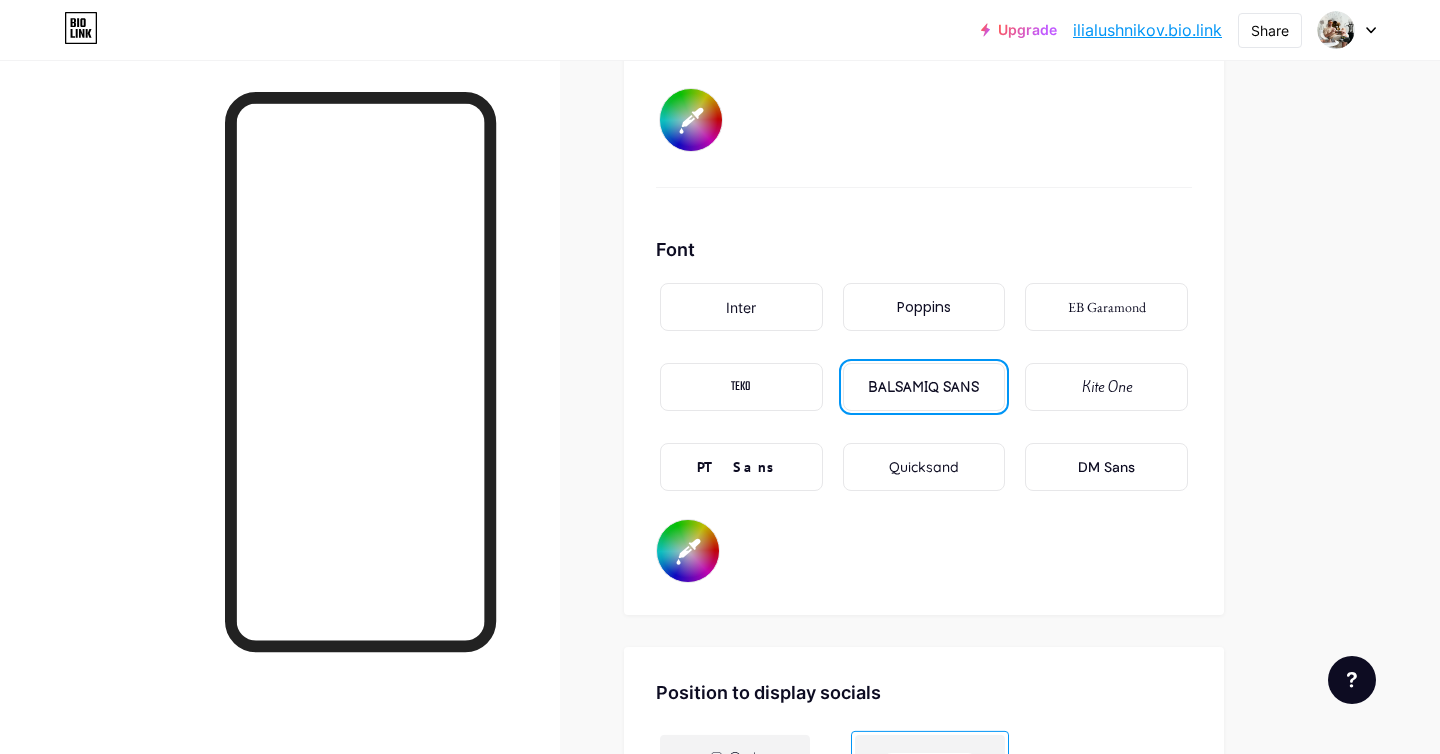 click on "PT Sans" at bounding box center (741, 467) 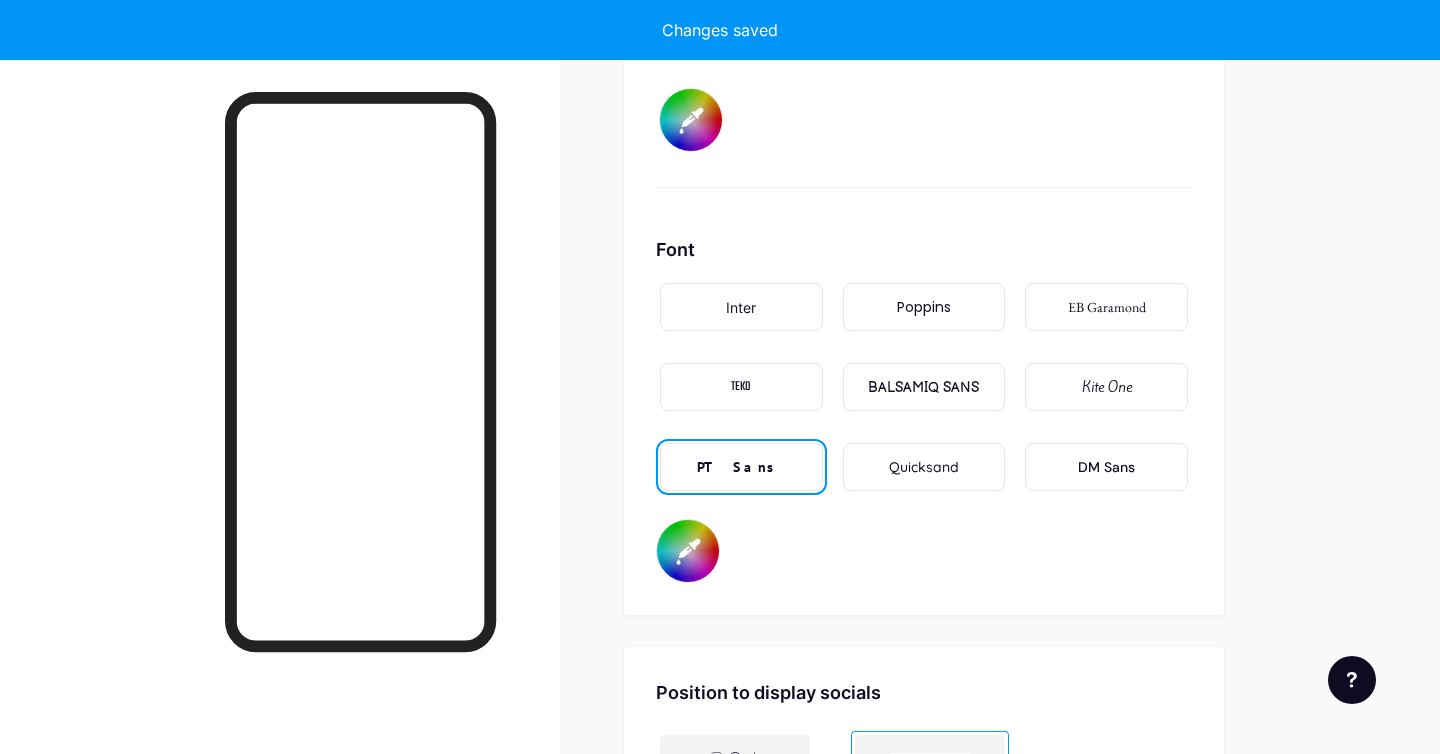 type on "#ffffff" 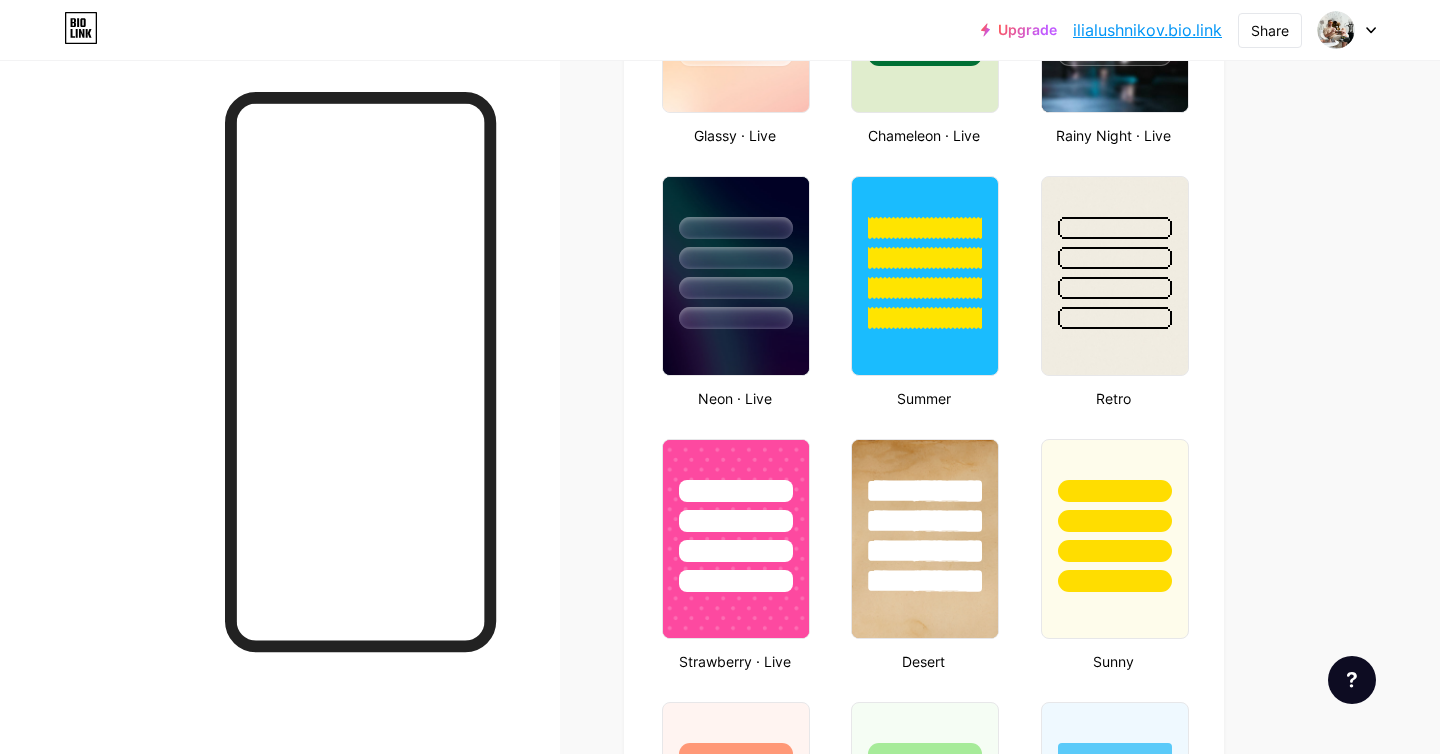 scroll, scrollTop: 1072, scrollLeft: 0, axis: vertical 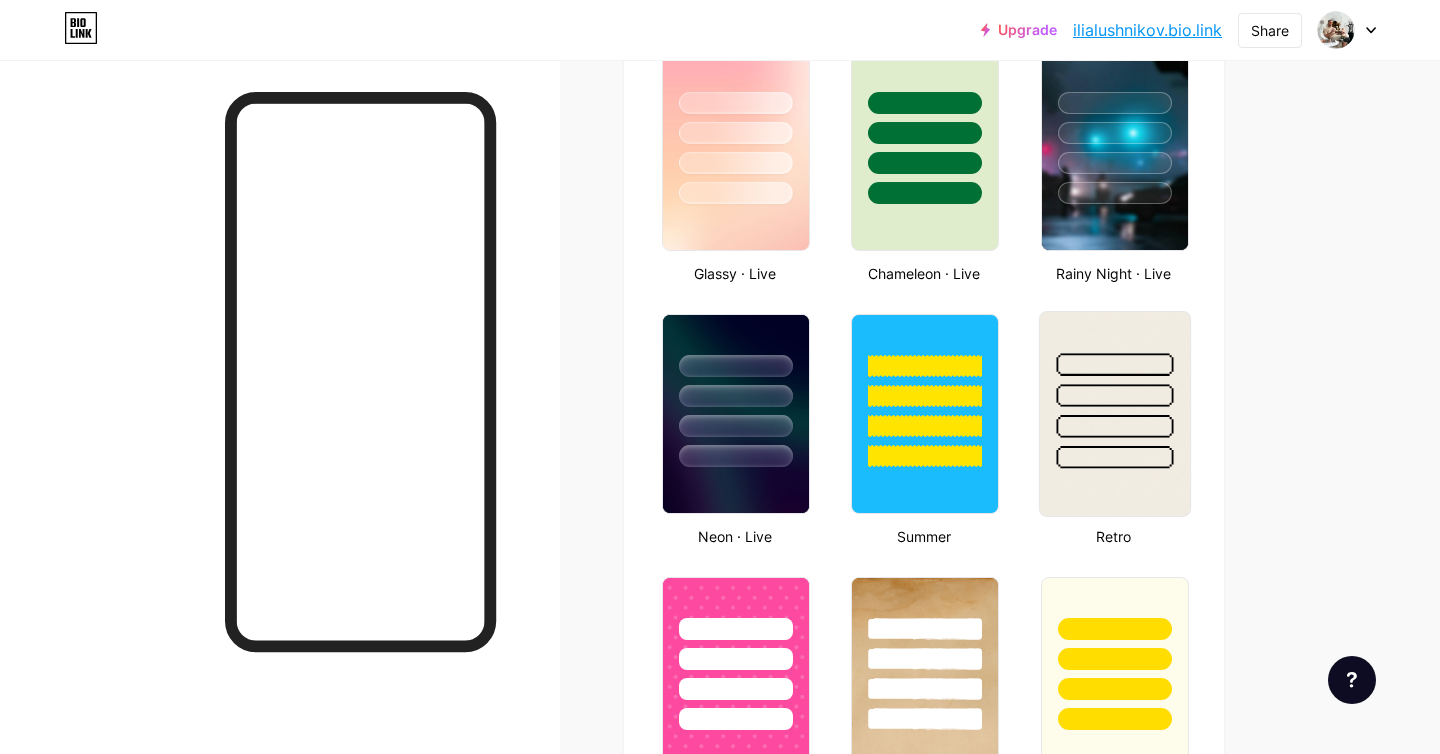 click at bounding box center (1114, 390) 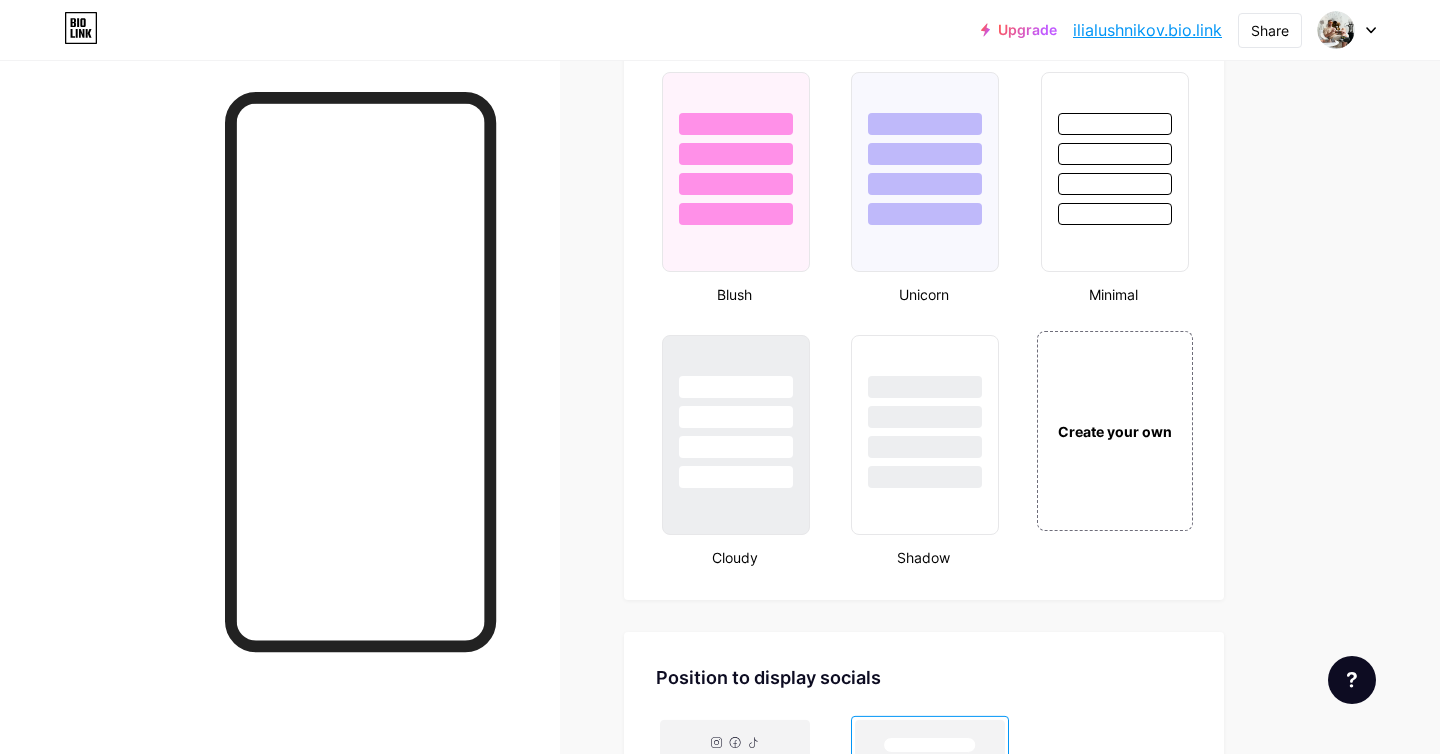 scroll, scrollTop: 2157, scrollLeft: 0, axis: vertical 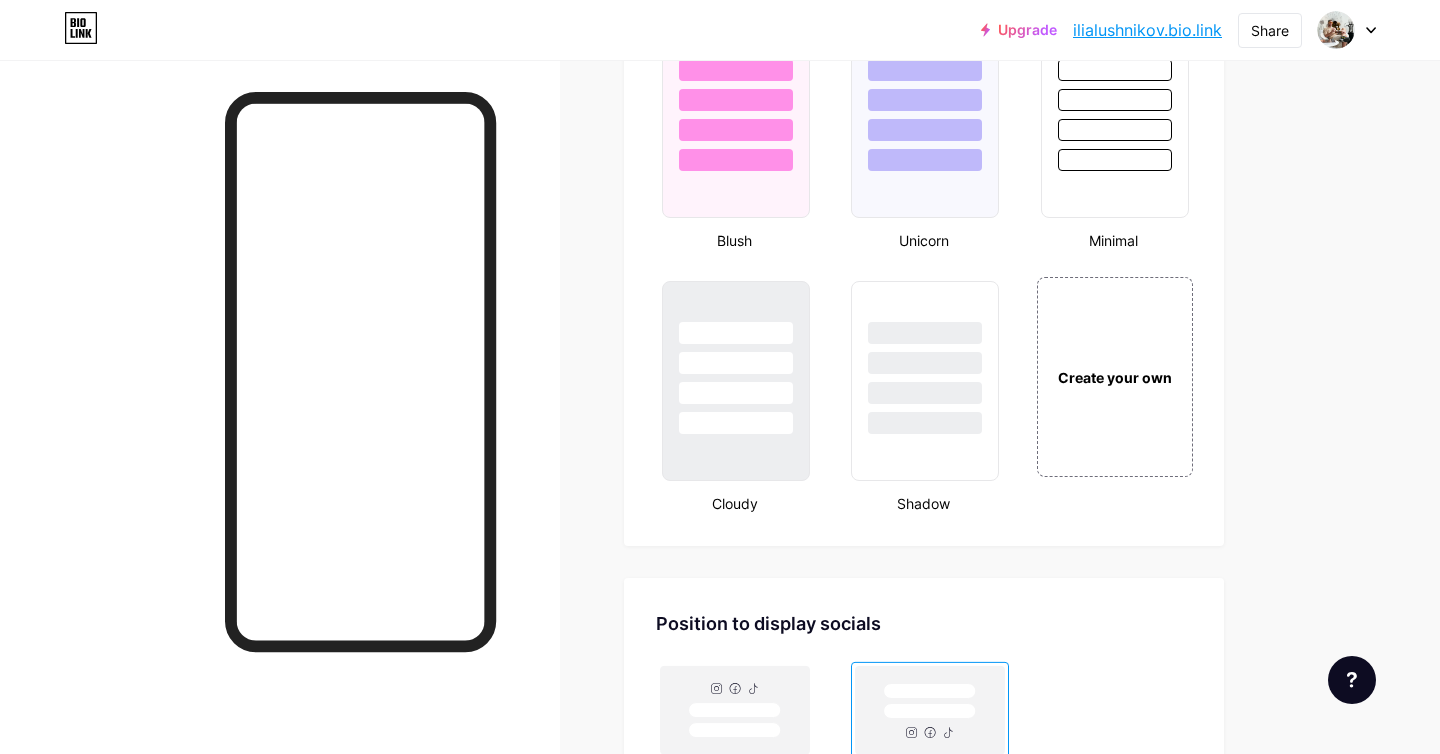 click on "ilialushnikov.bio.link" at bounding box center (1147, 30) 